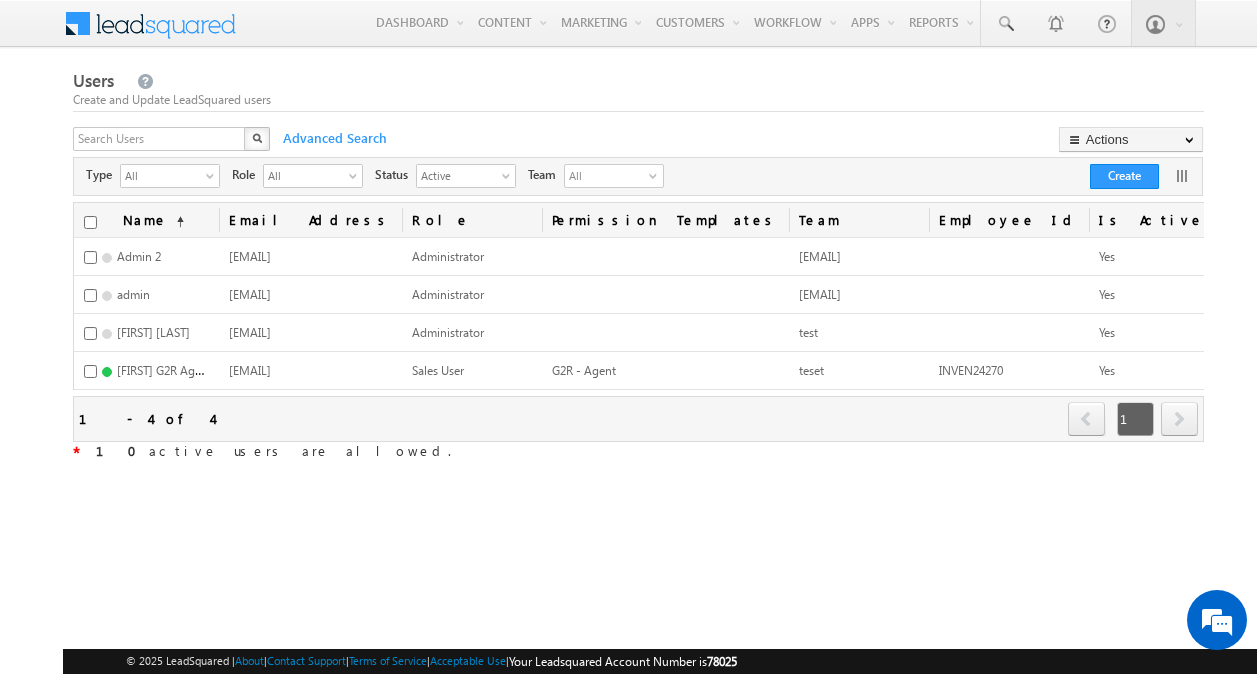 scroll, scrollTop: 0, scrollLeft: 0, axis: both 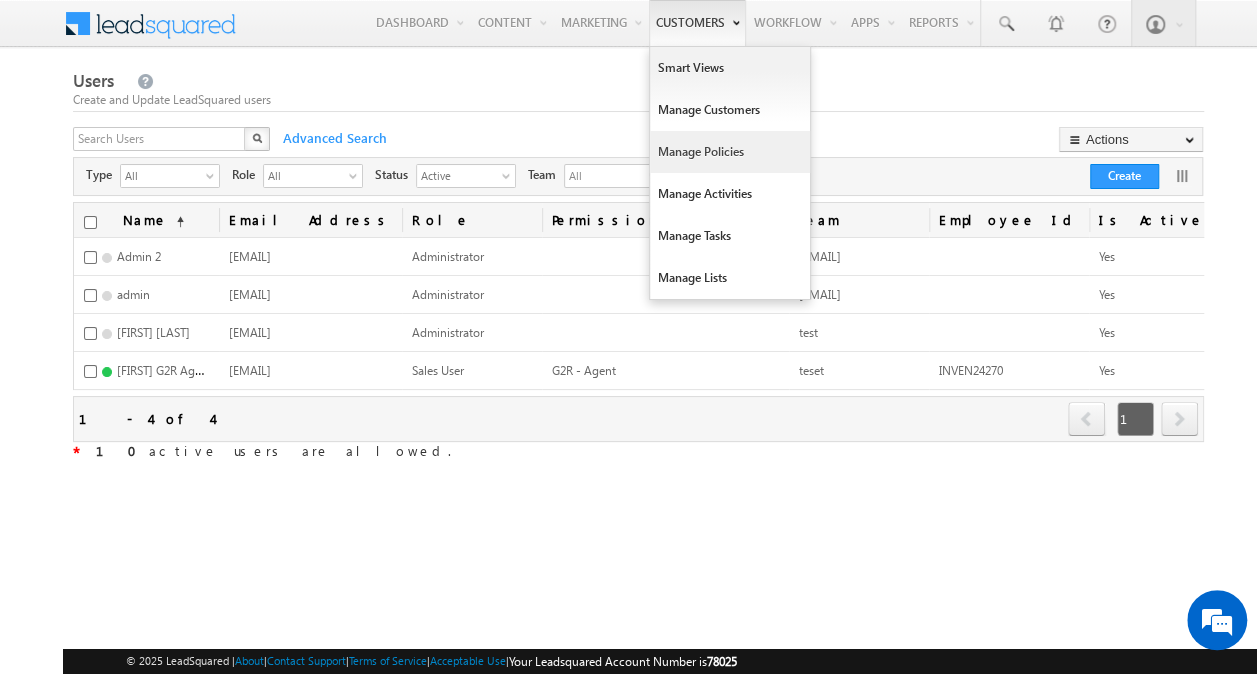 click on "Manage Policies" at bounding box center (730, 152) 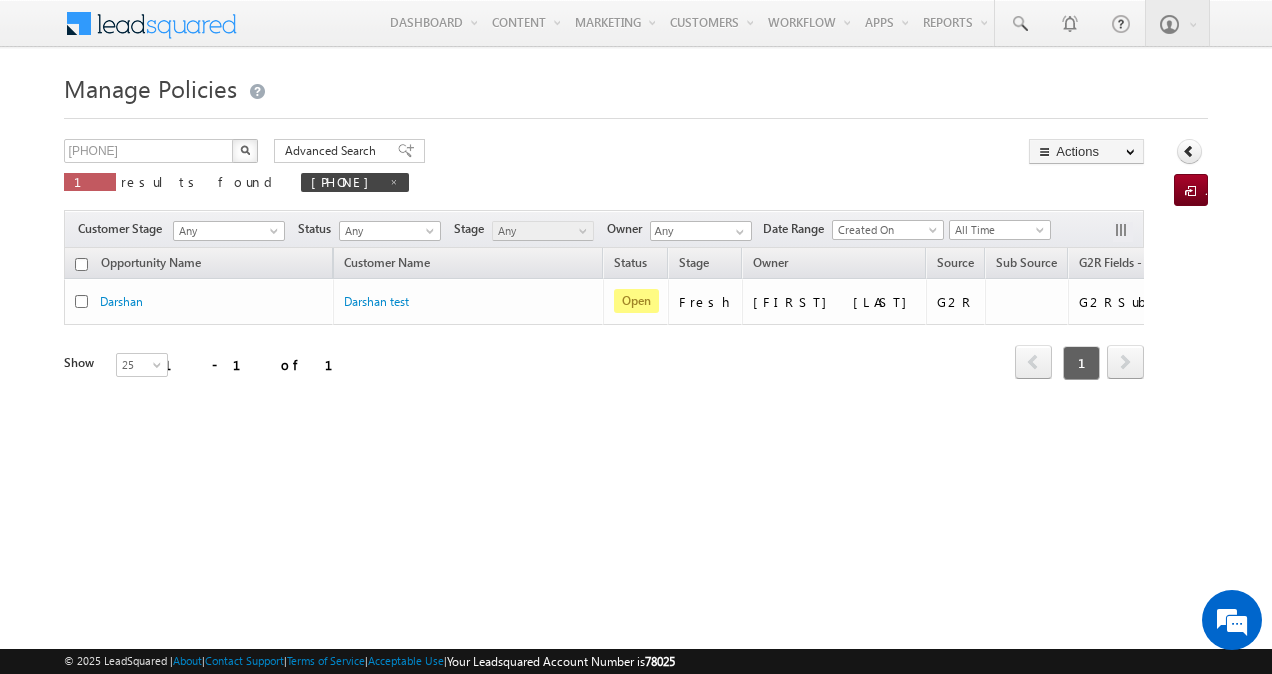 scroll, scrollTop: 0, scrollLeft: 0, axis: both 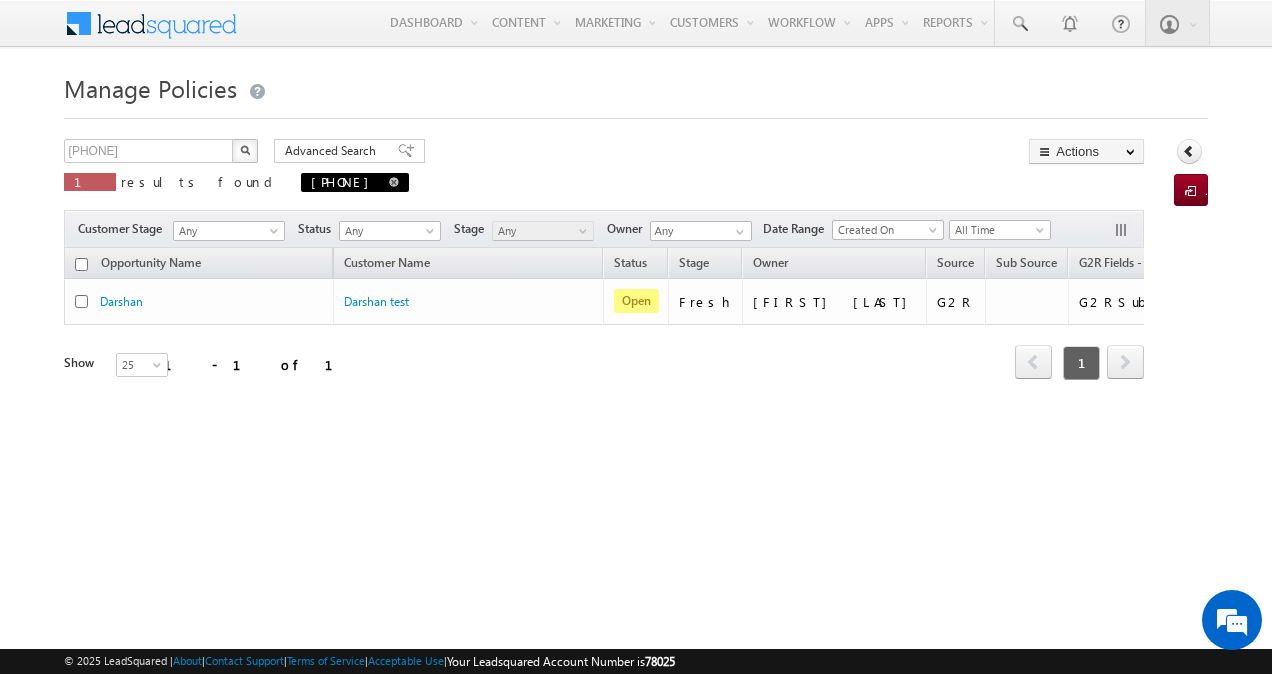 click at bounding box center [394, 182] 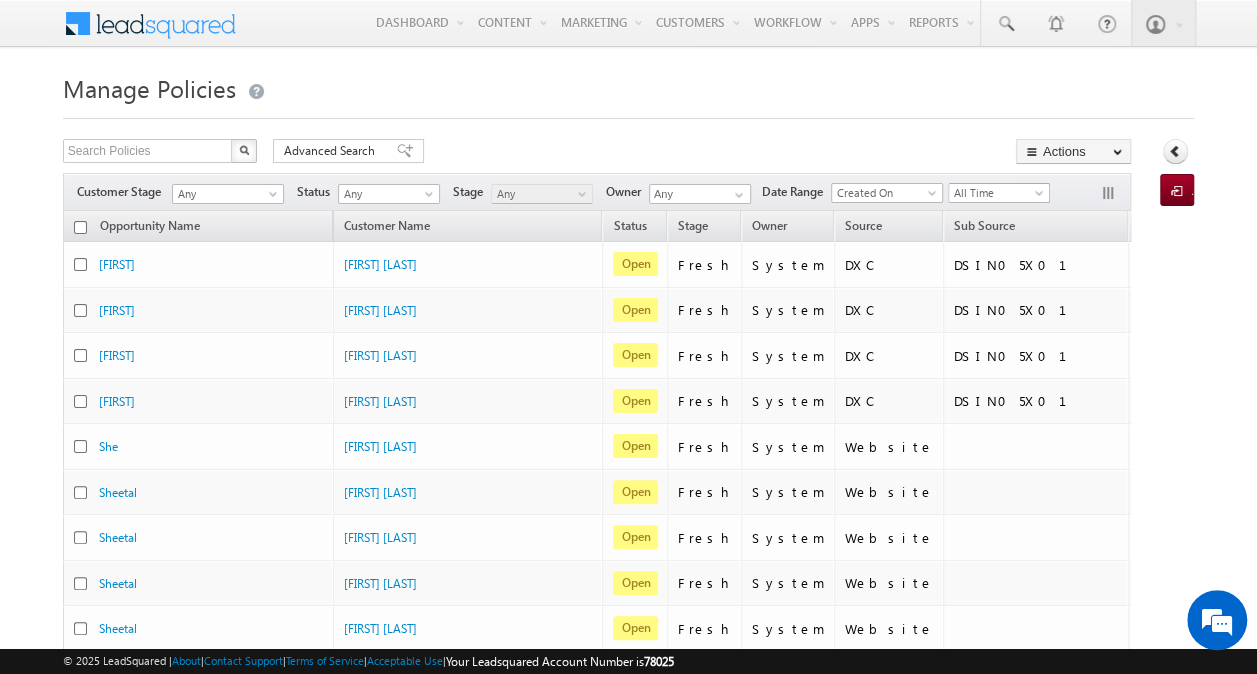 click on "All Time" at bounding box center (996, 193) 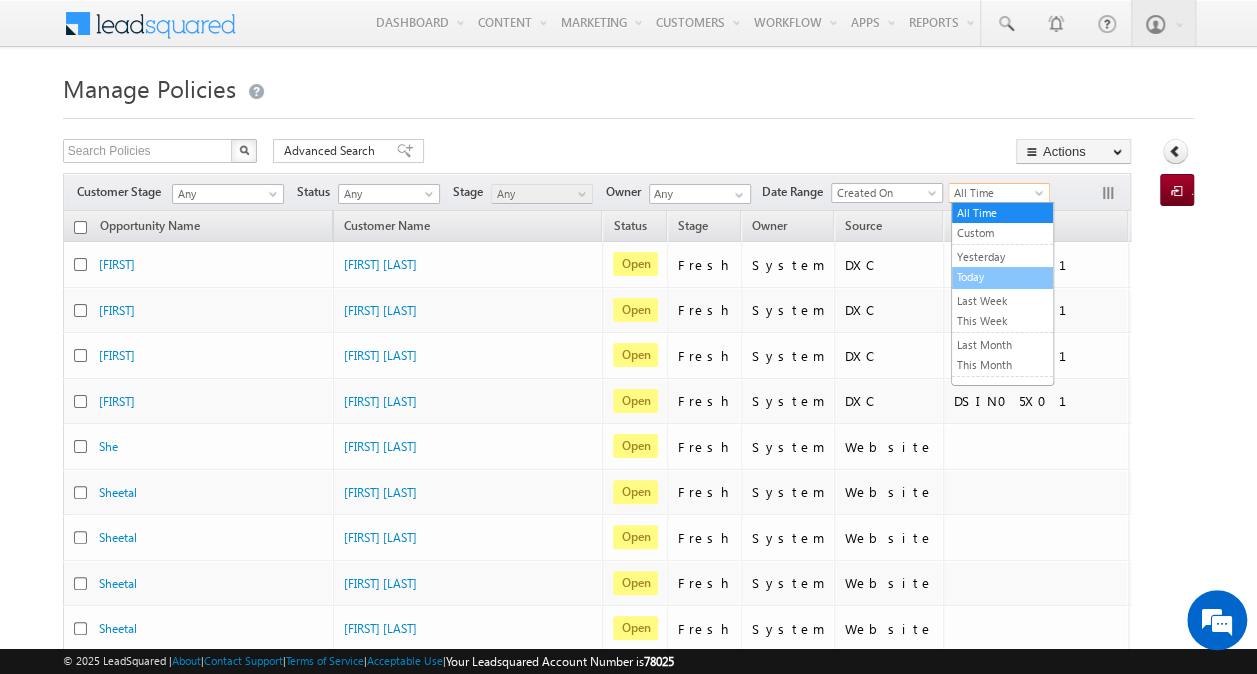 click on "Today" at bounding box center (1002, 277) 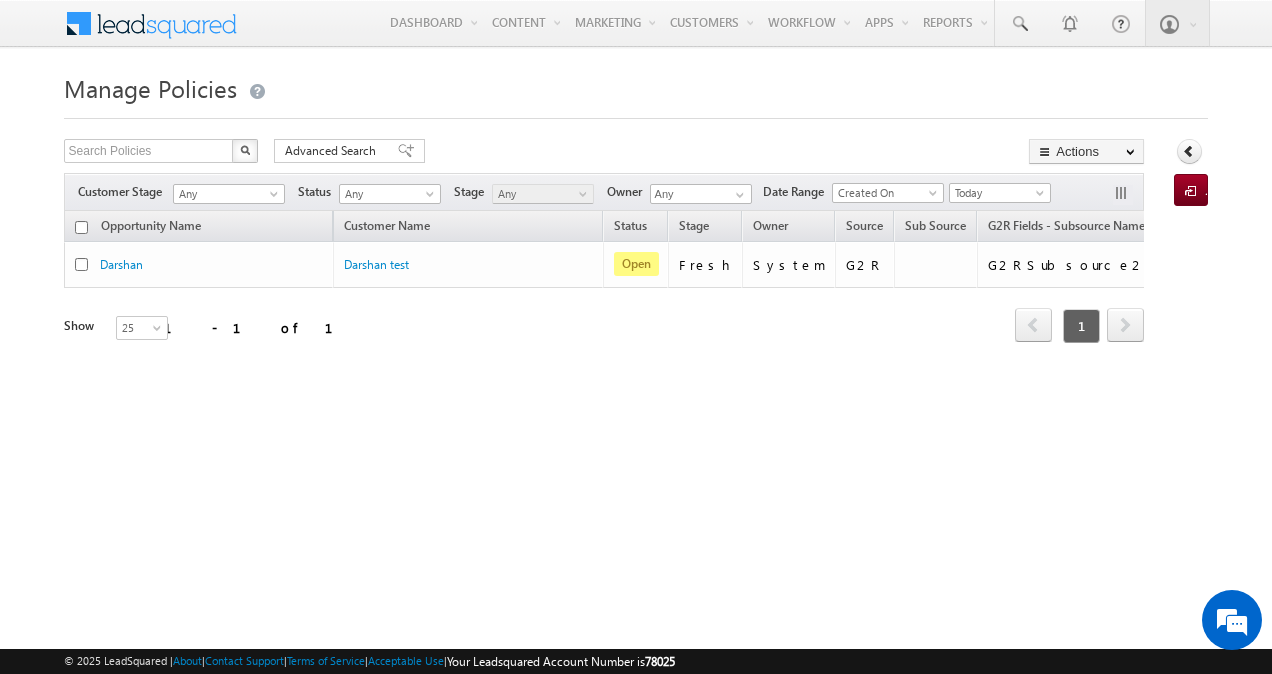 drag, startPoint x: 592, startPoint y: 381, endPoint x: 849, endPoint y: 380, distance: 257.00195 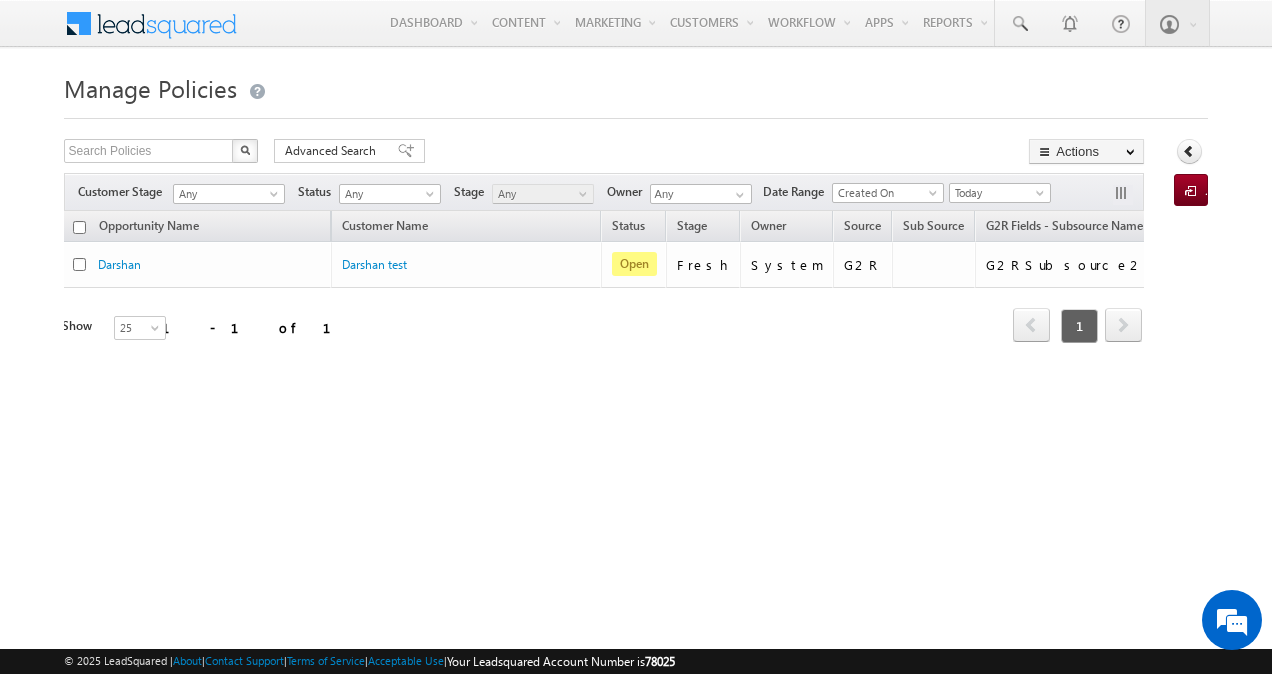 scroll, scrollTop: 0, scrollLeft: 0, axis: both 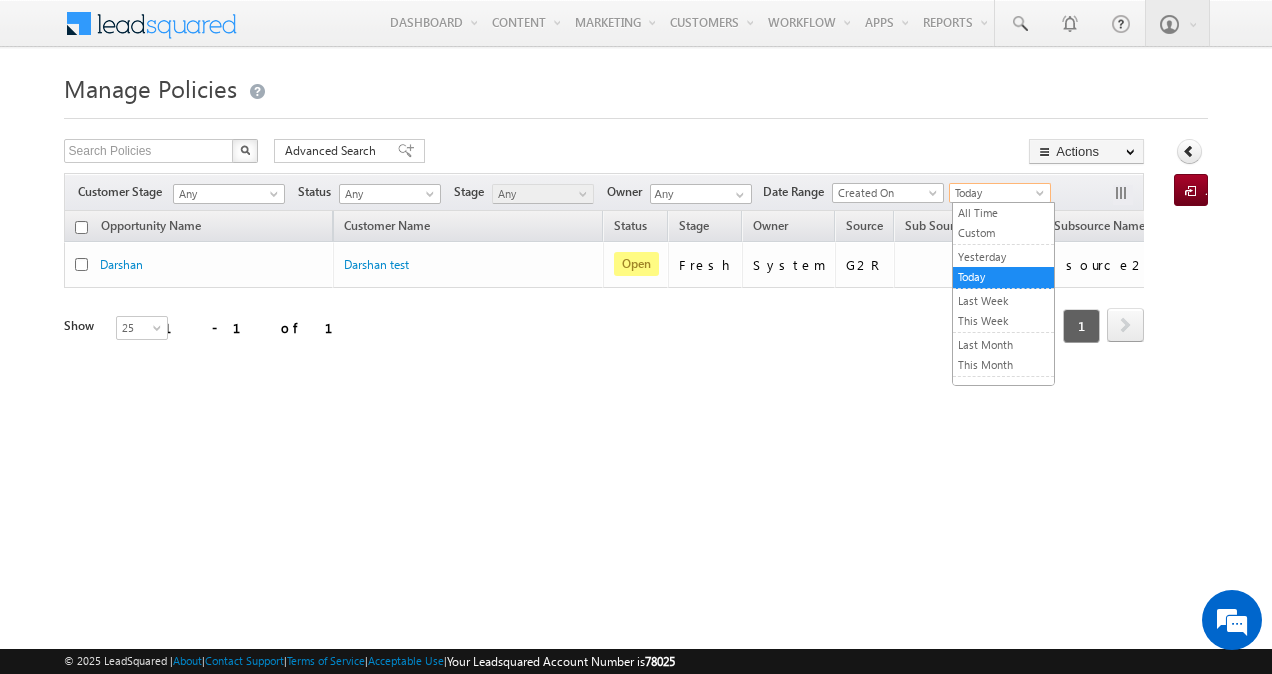 click on "Today" at bounding box center (997, 193) 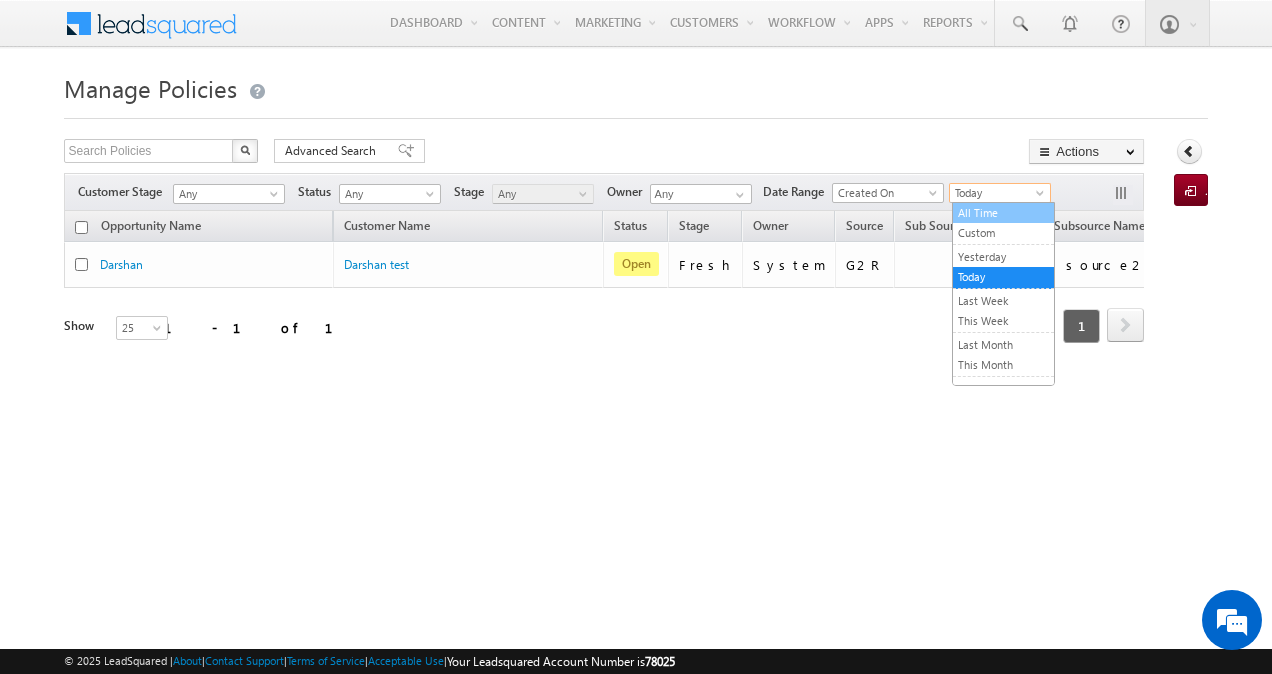 click on "All Time" at bounding box center [1003, 213] 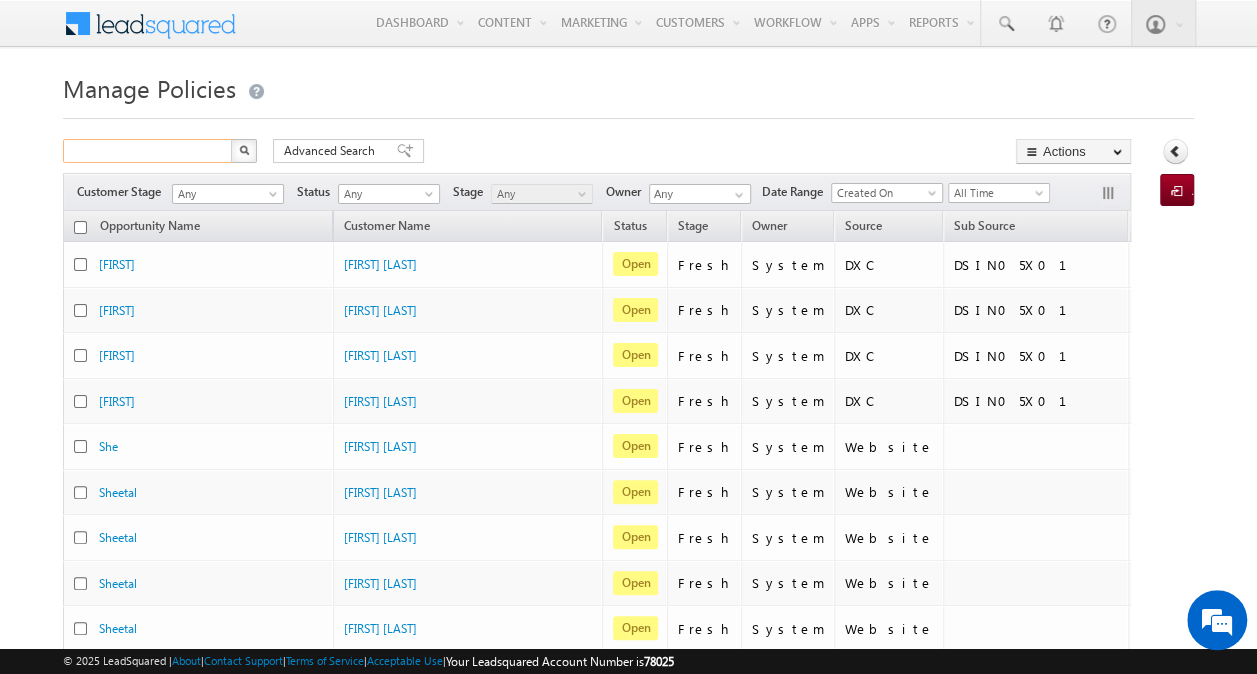 click at bounding box center (148, 151) 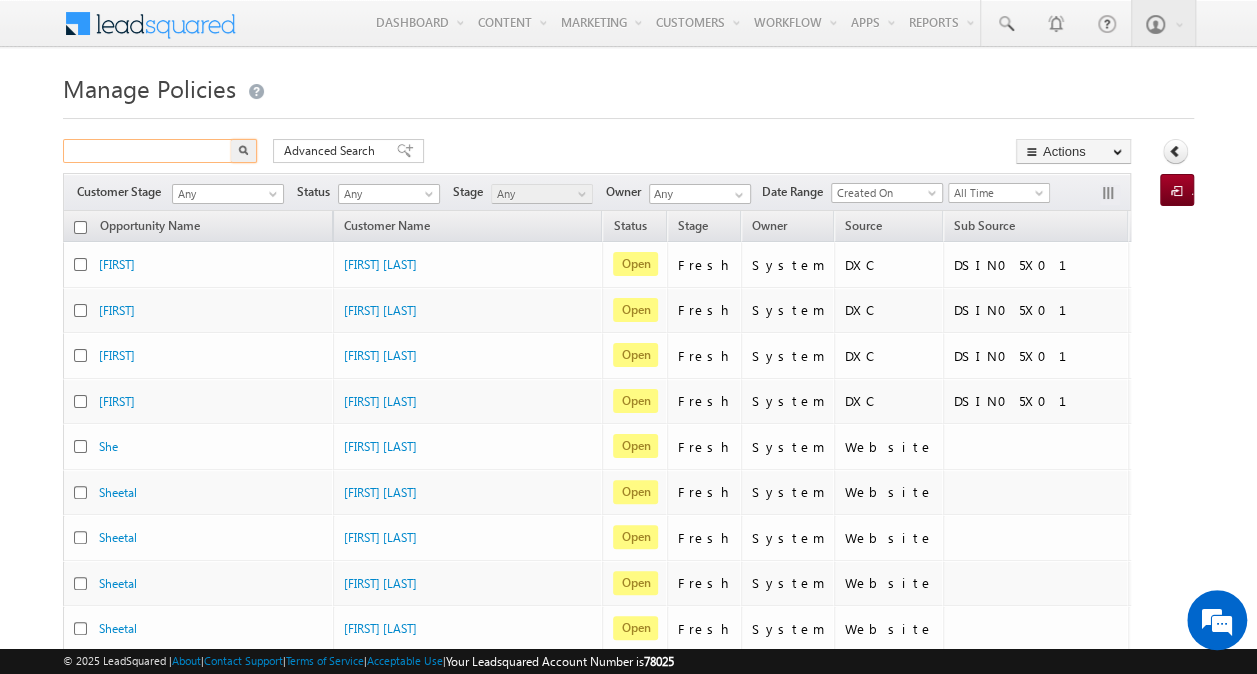 paste on "mobilee" 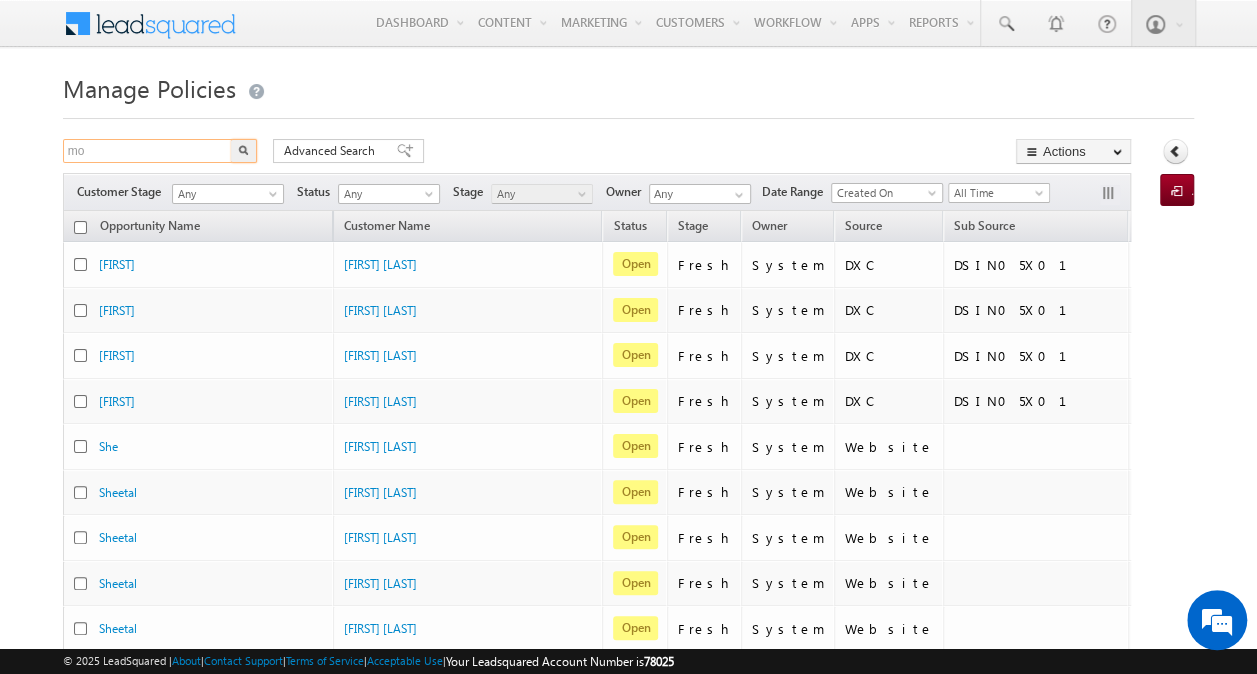 type on "m" 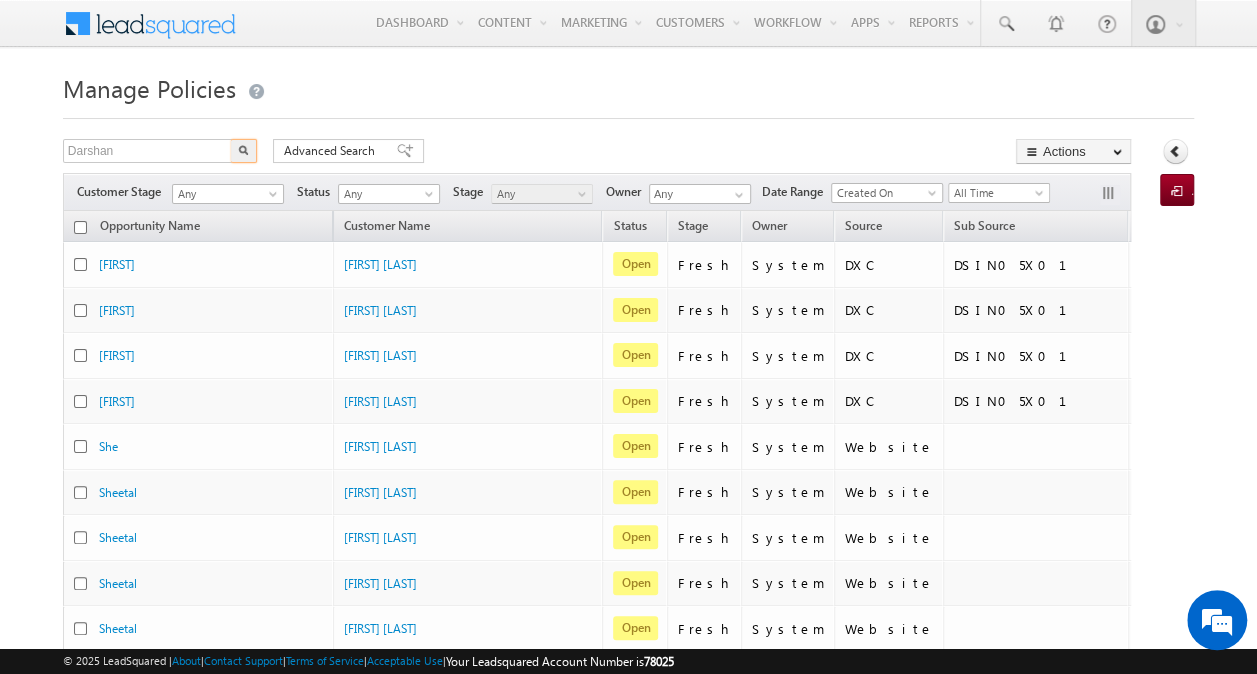 click at bounding box center (244, 151) 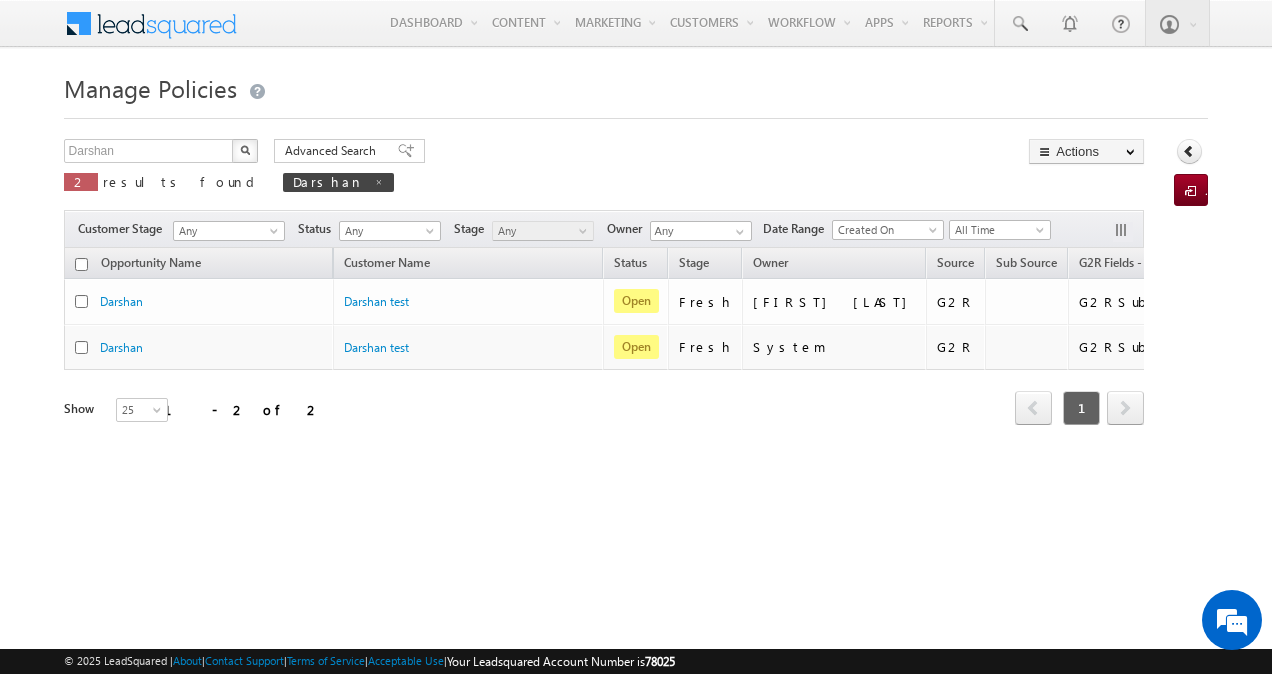 scroll, scrollTop: 0, scrollLeft: 612, axis: horizontal 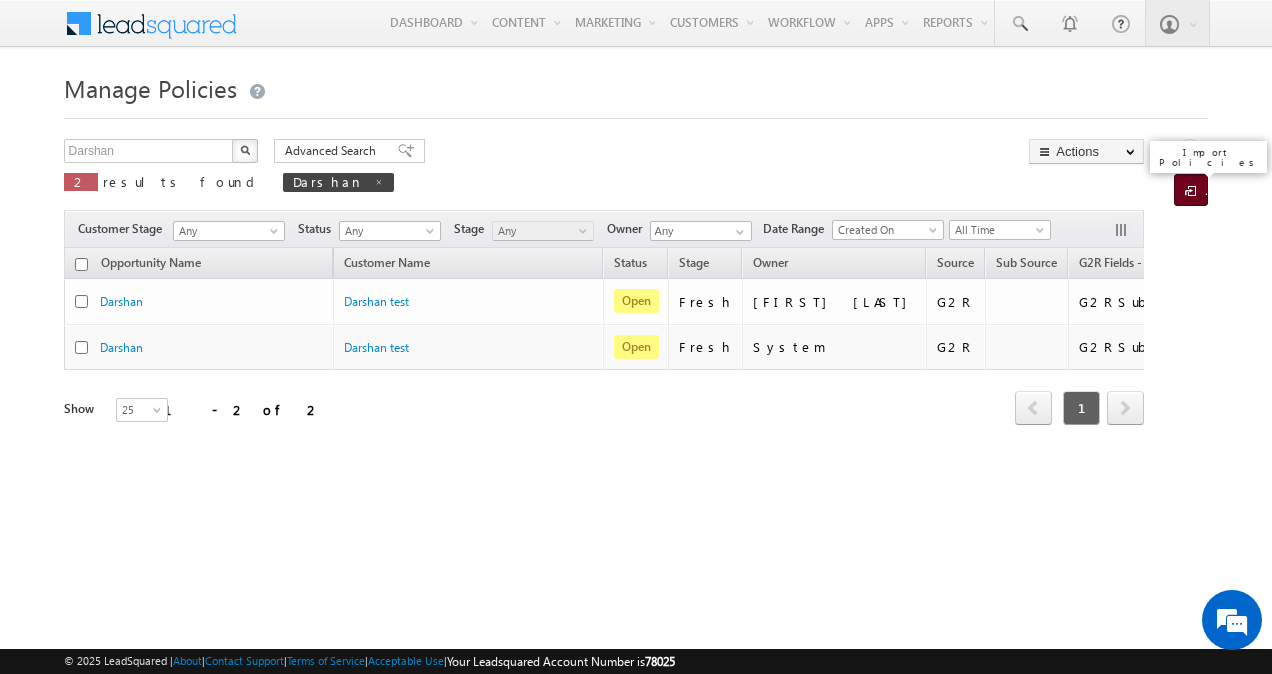 click at bounding box center (1194, 192) 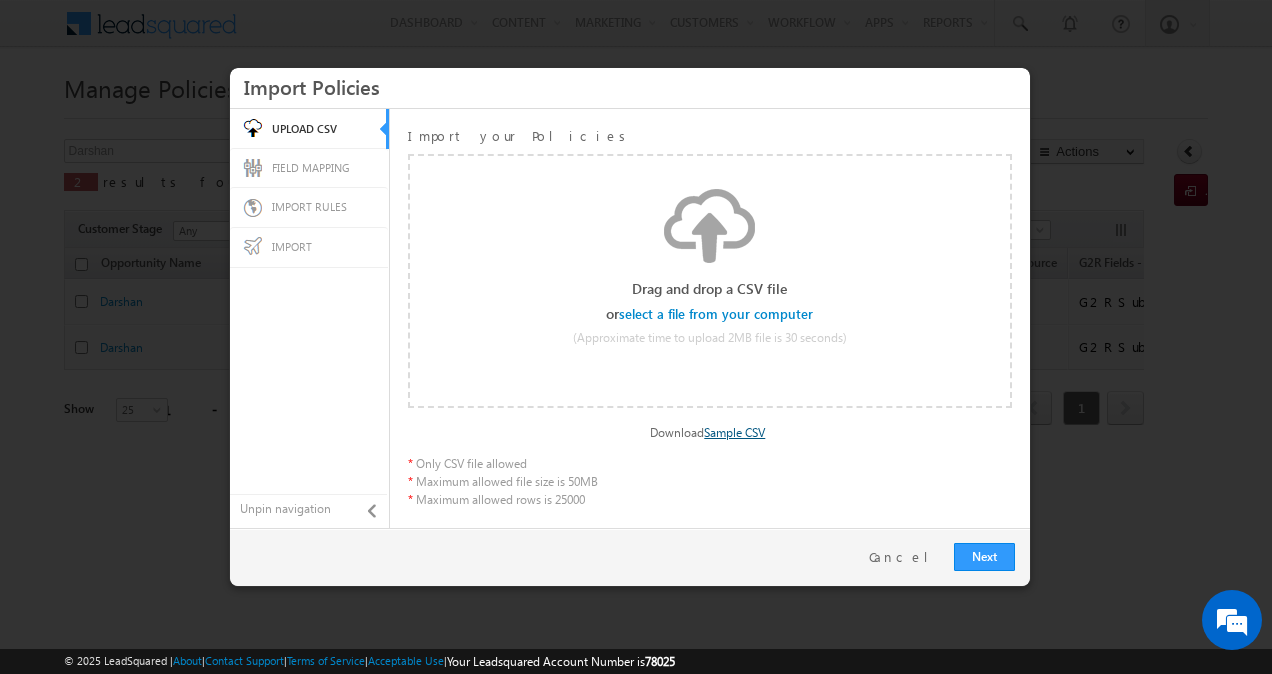 click on "Sample CSV" at bounding box center (734, 432) 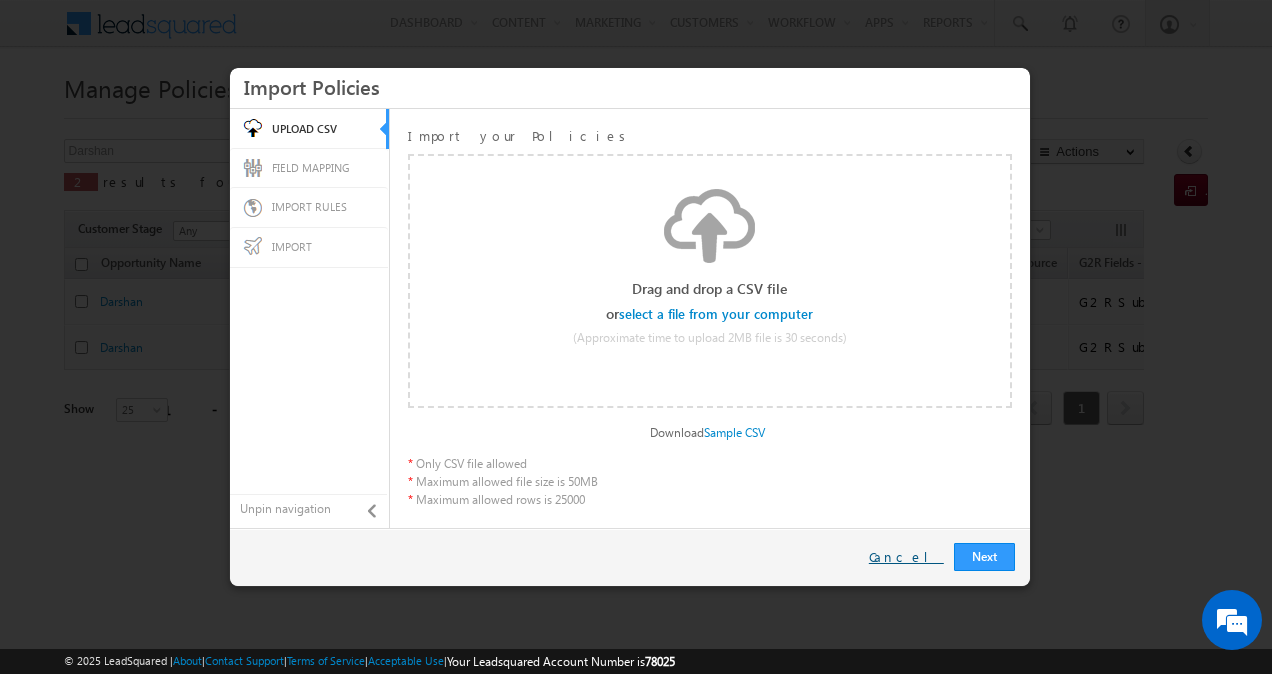 click on "Cancel" at bounding box center (906, 557) 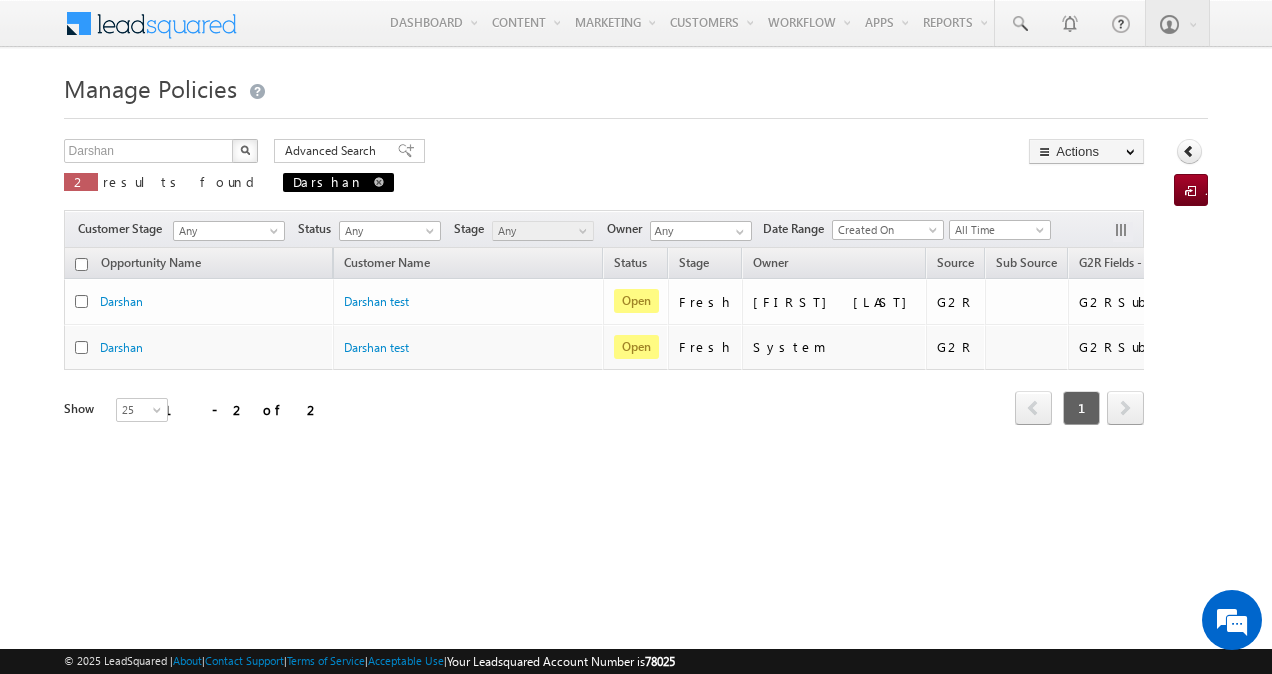 click at bounding box center [379, 182] 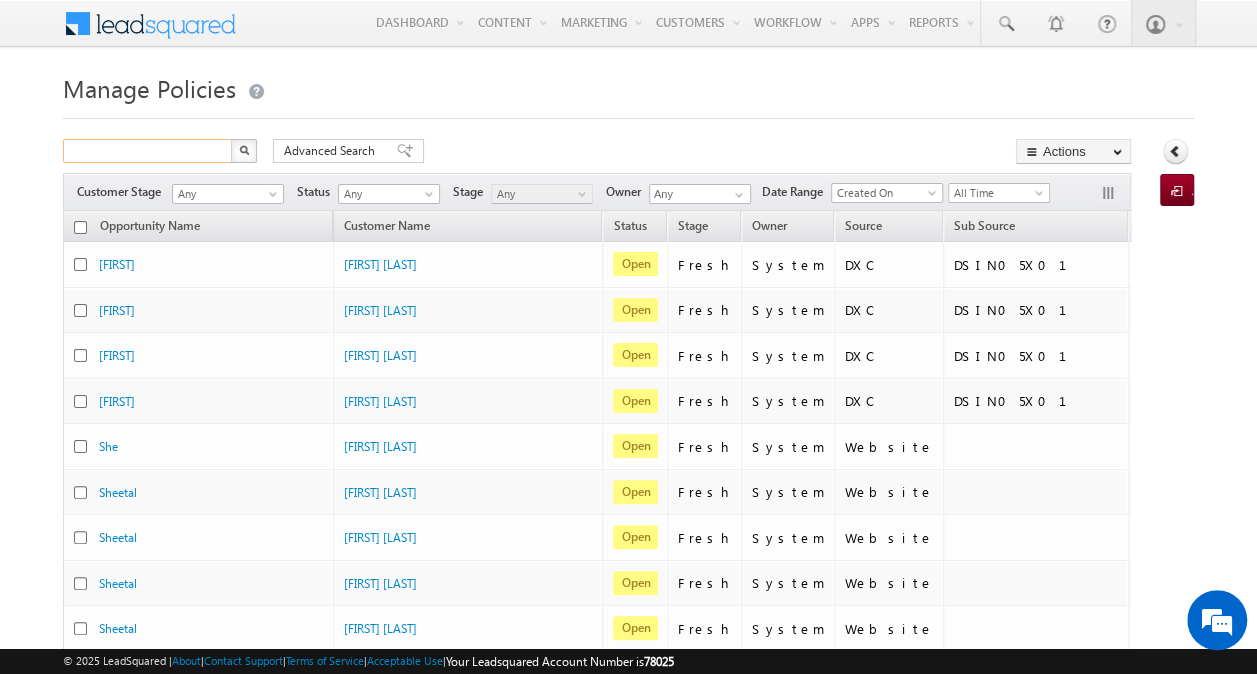 click at bounding box center [148, 151] 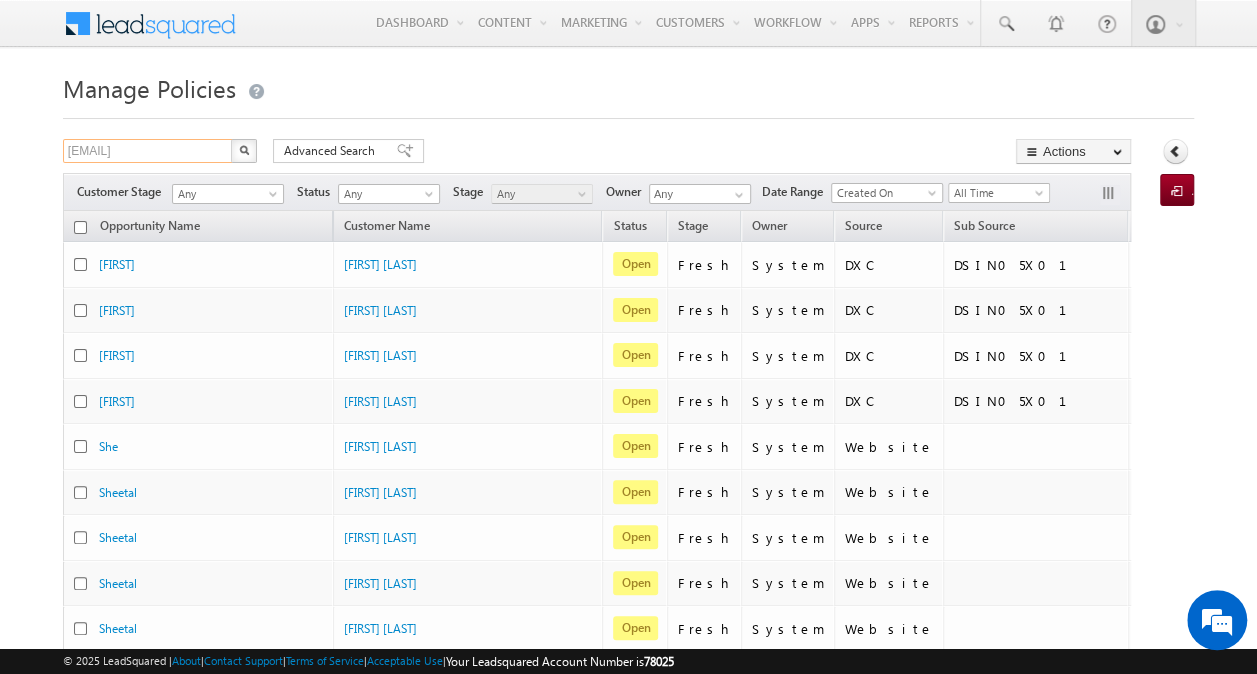 type on "mark.deo@lacote.com" 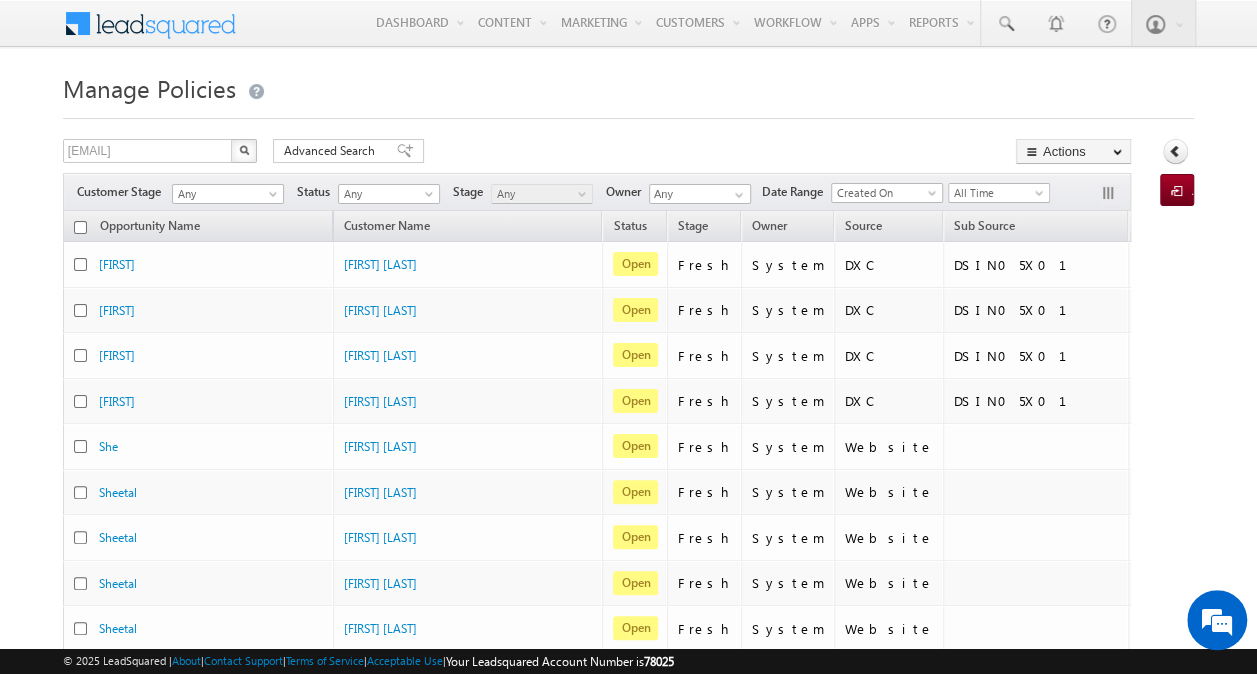 click at bounding box center [244, 151] 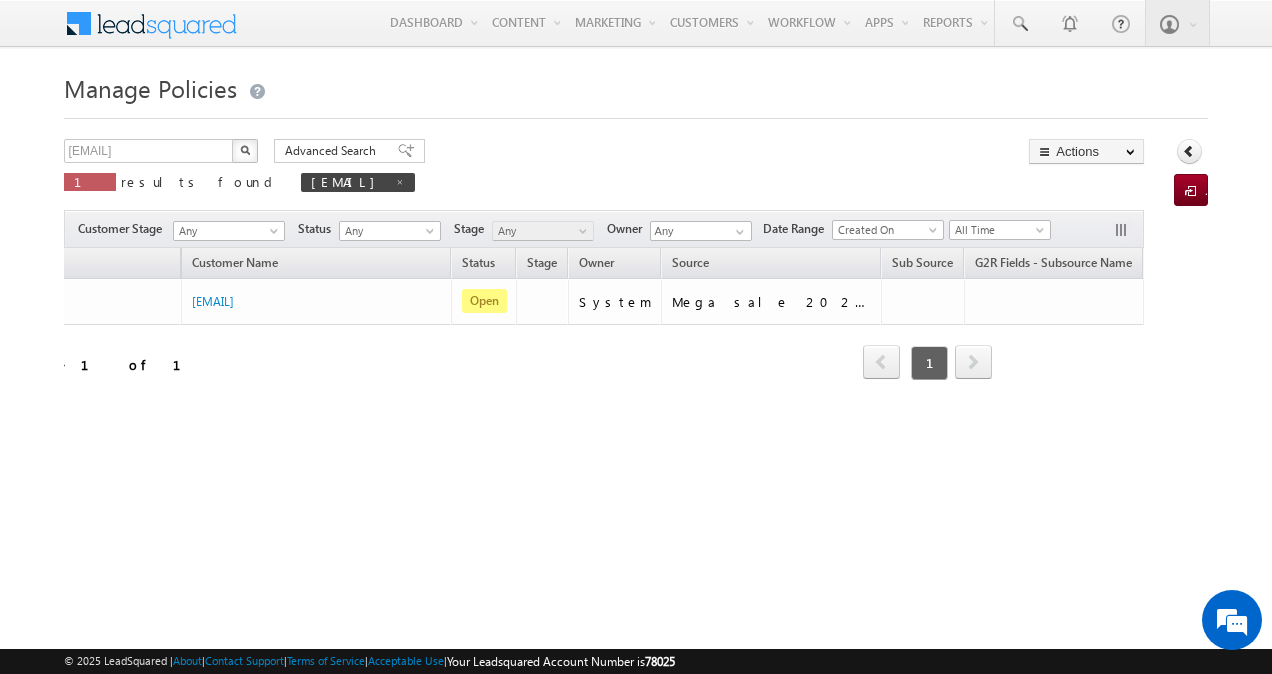 scroll, scrollTop: 0, scrollLeft: 0, axis: both 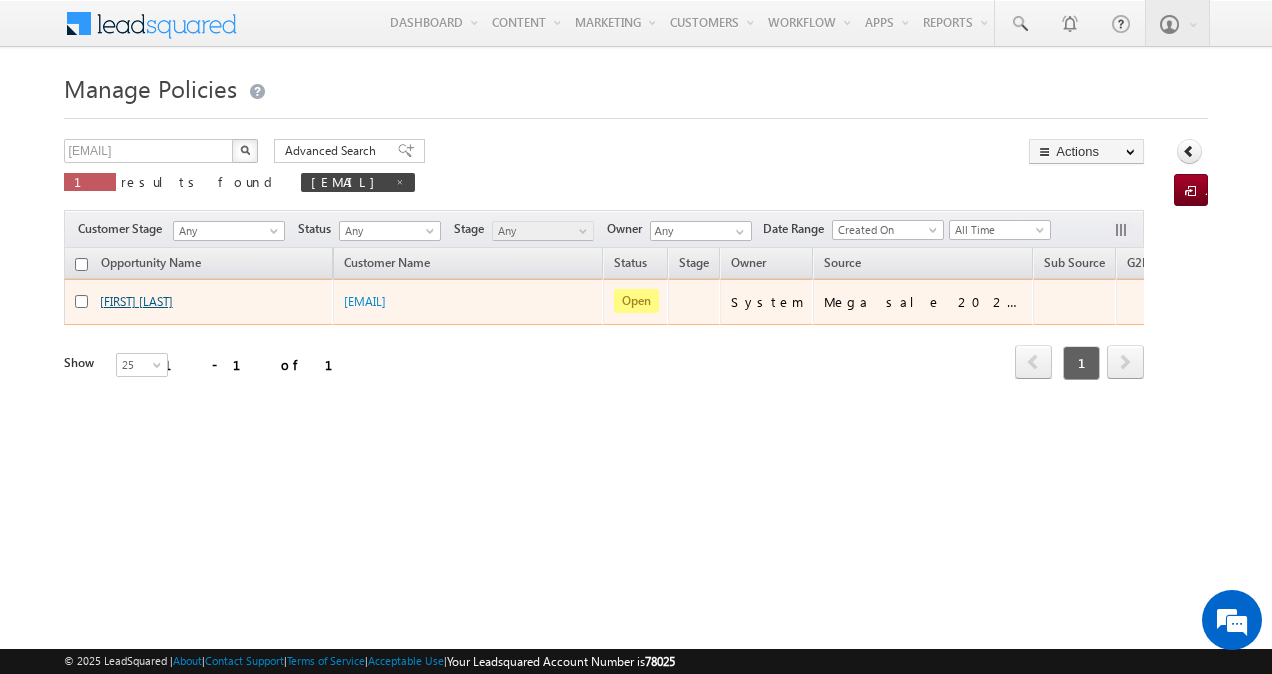 click on "Mark Deo" at bounding box center (136, 301) 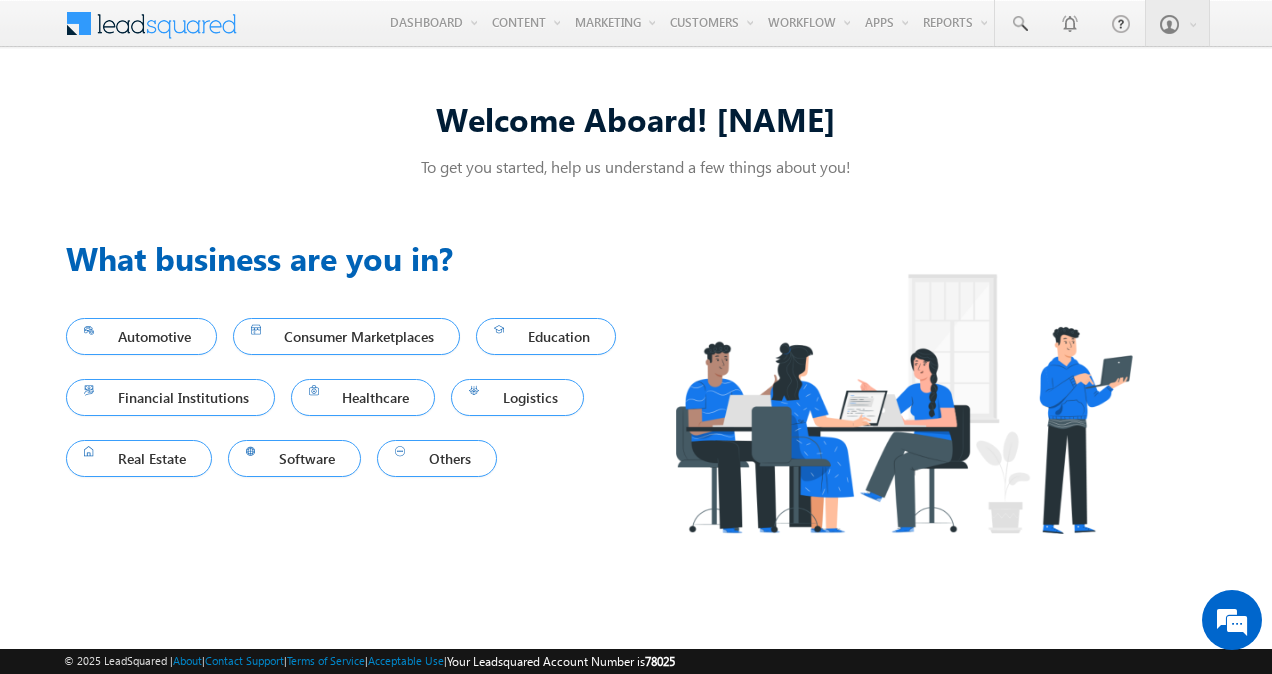 scroll, scrollTop: 0, scrollLeft: 0, axis: both 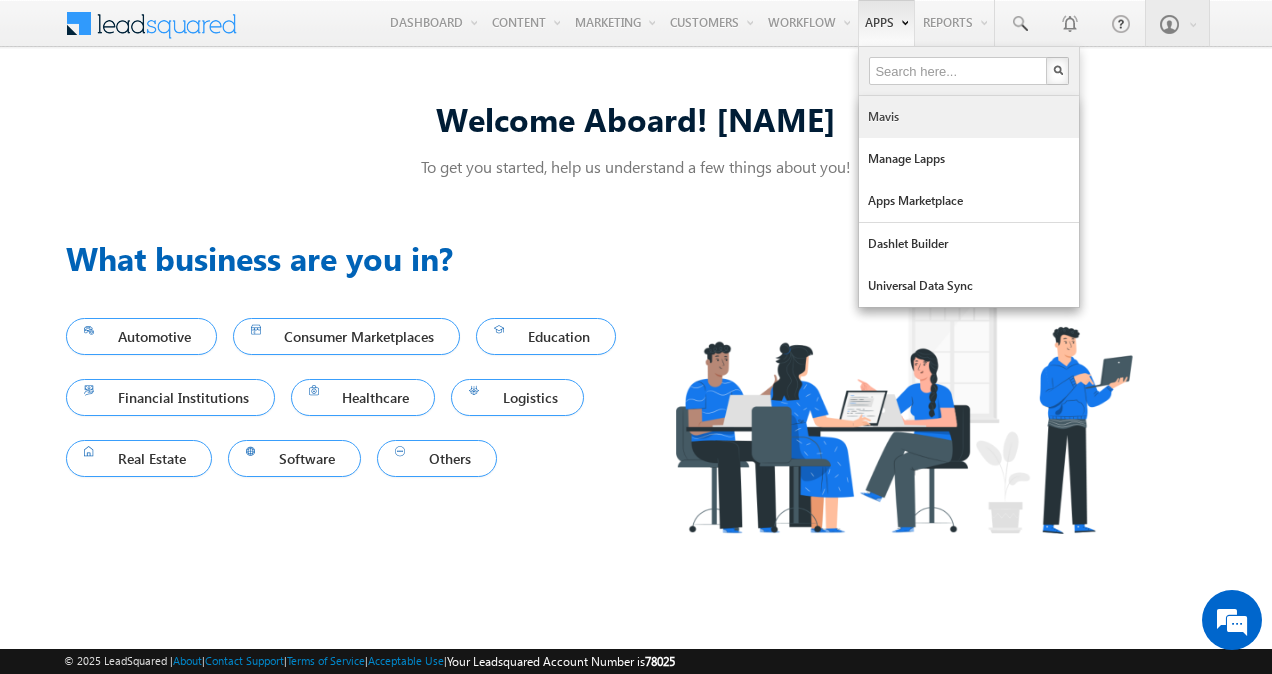 click on "Mavis" at bounding box center [969, 117] 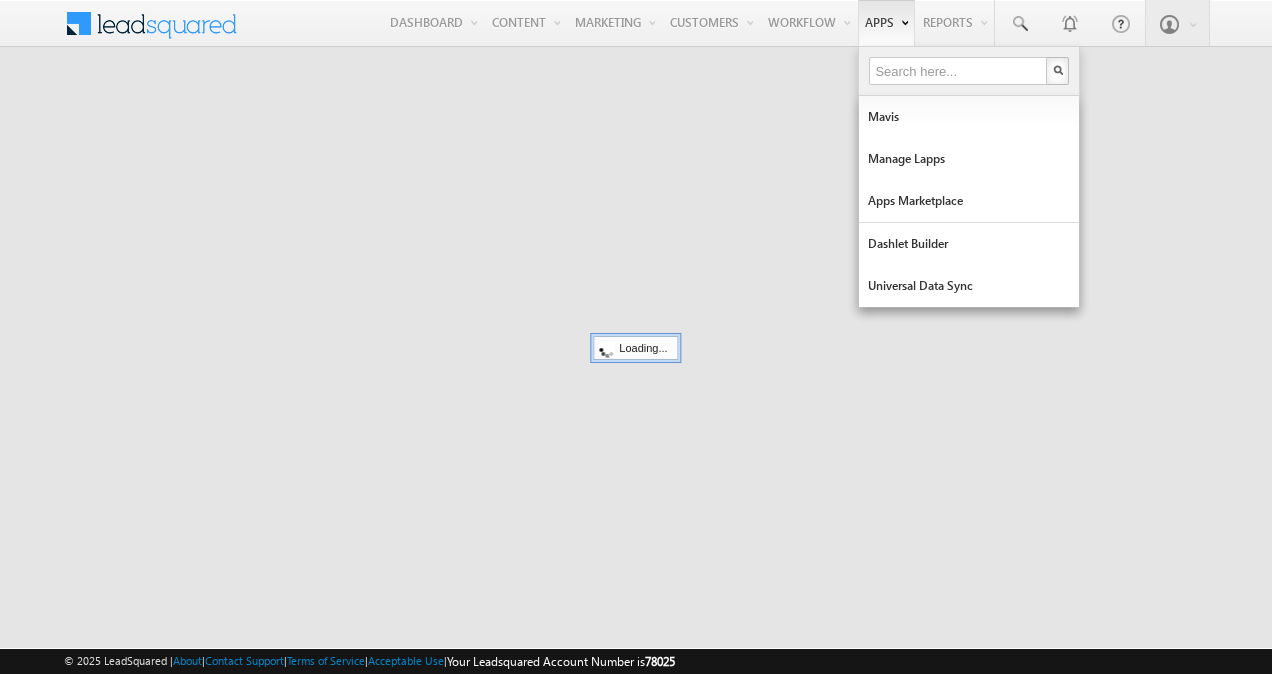 scroll, scrollTop: 0, scrollLeft: 0, axis: both 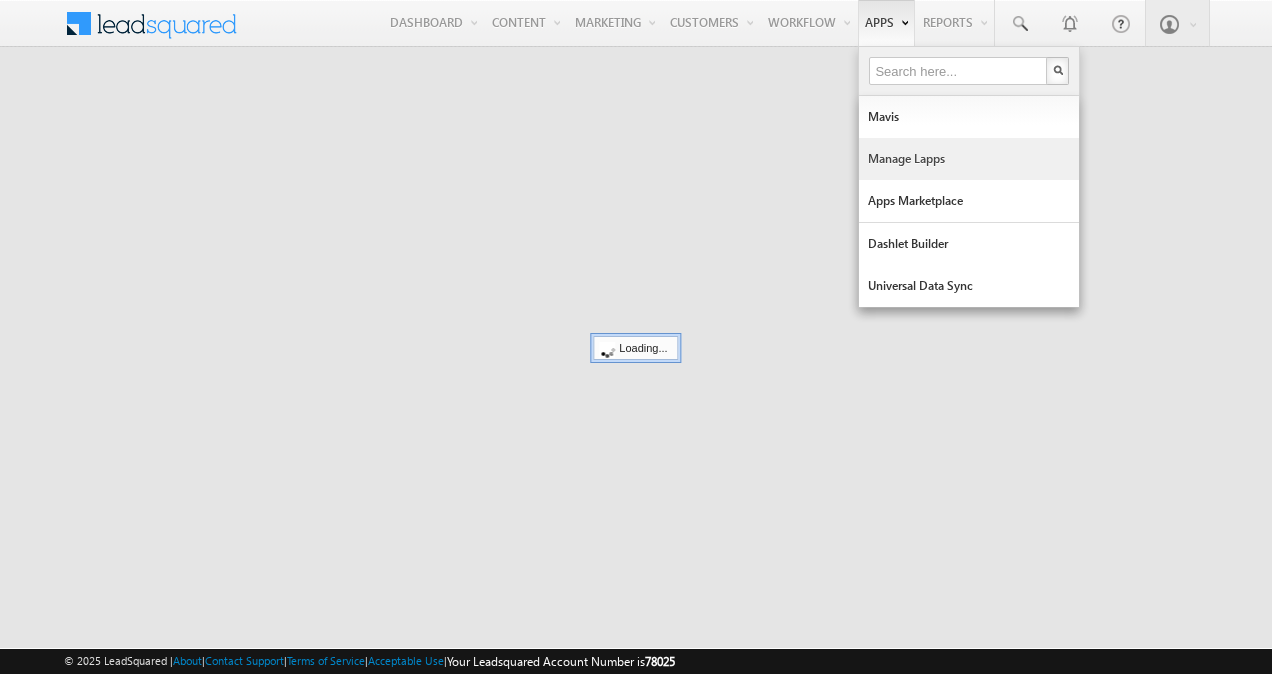 click on "Manage Lapps" at bounding box center (969, 159) 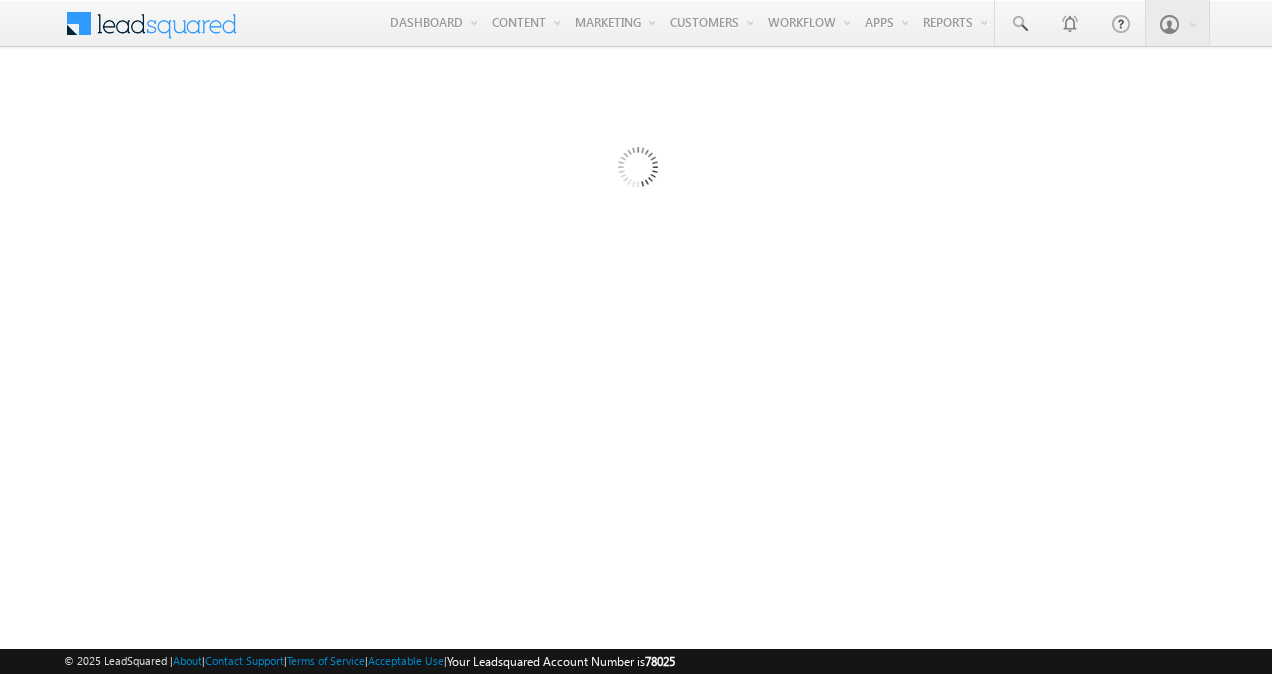 scroll, scrollTop: 0, scrollLeft: 0, axis: both 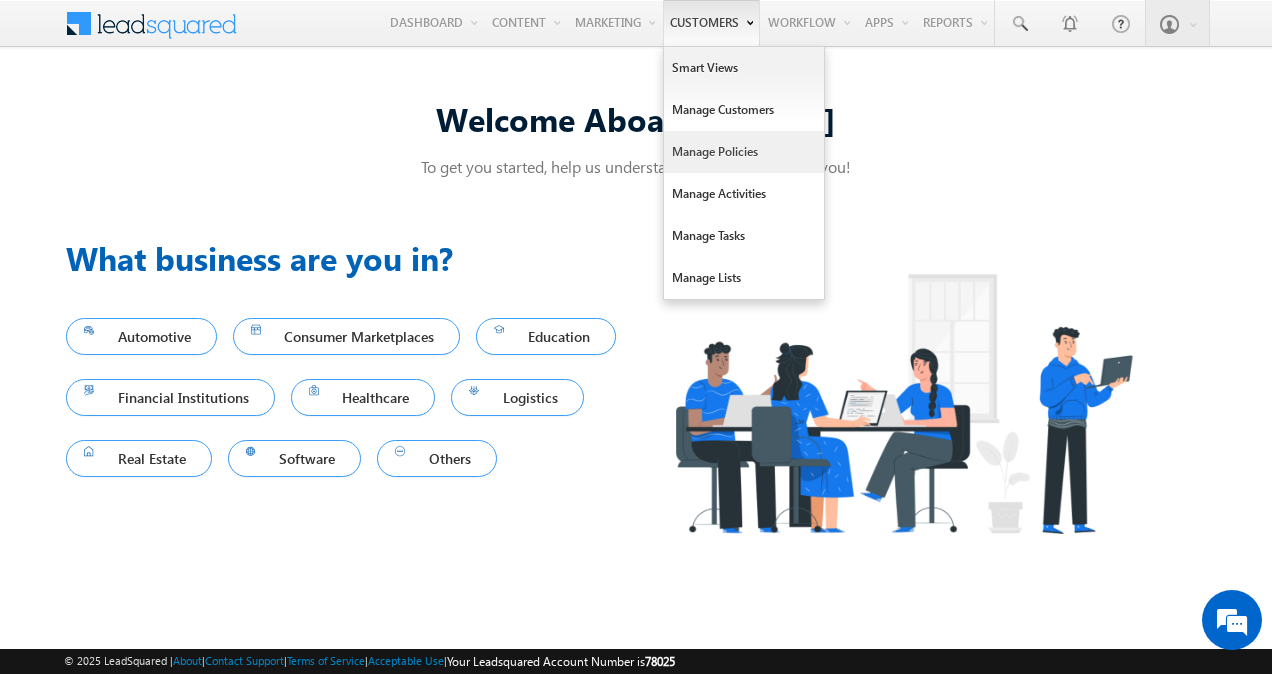click on "Manage Policies" at bounding box center [744, 152] 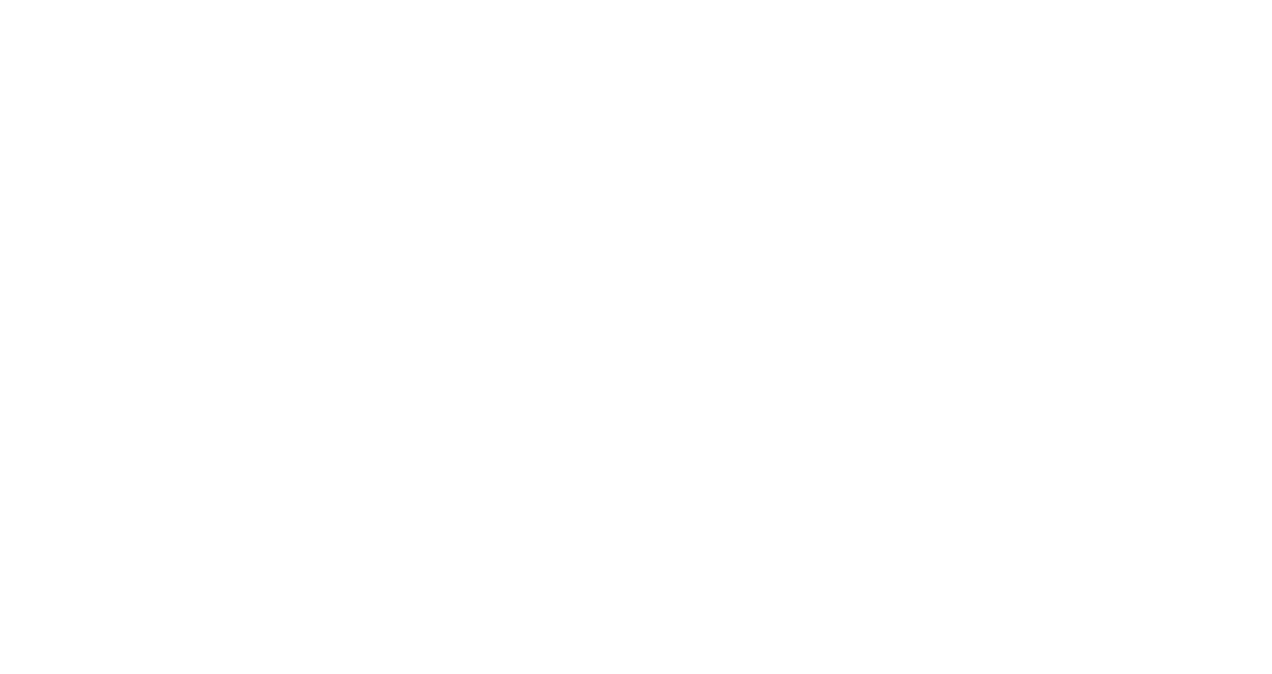 scroll, scrollTop: 0, scrollLeft: 0, axis: both 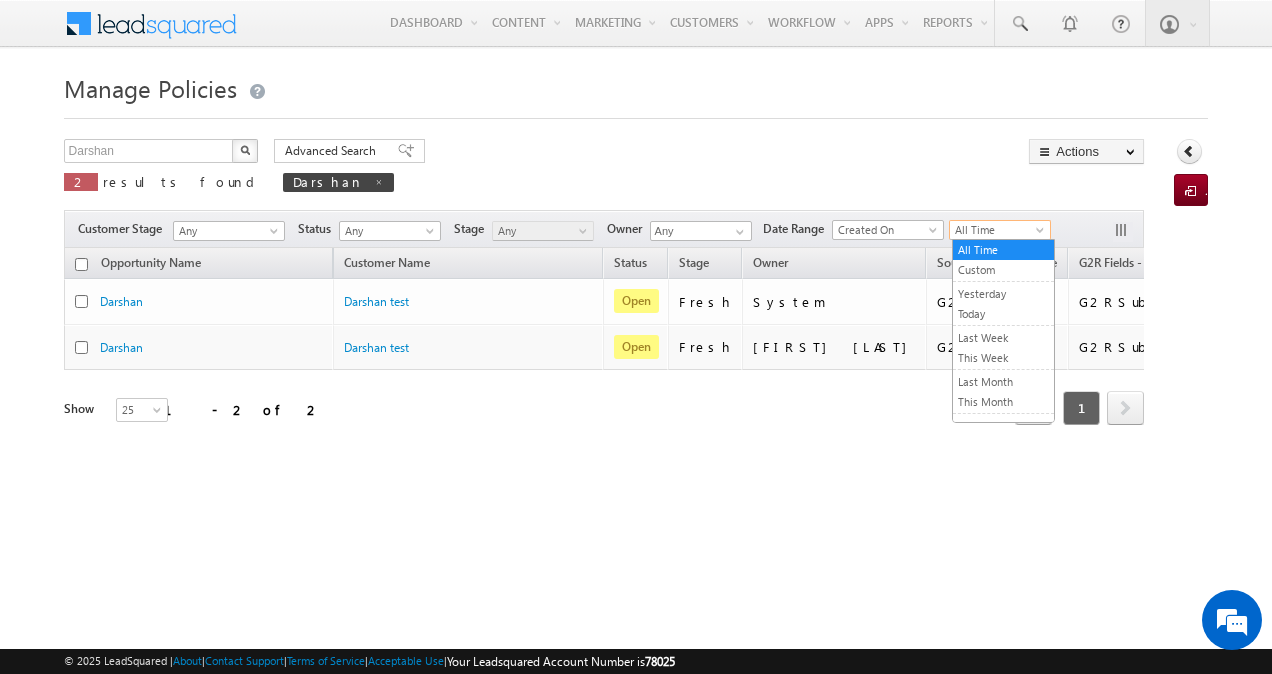 click on "All Time" at bounding box center (997, 230) 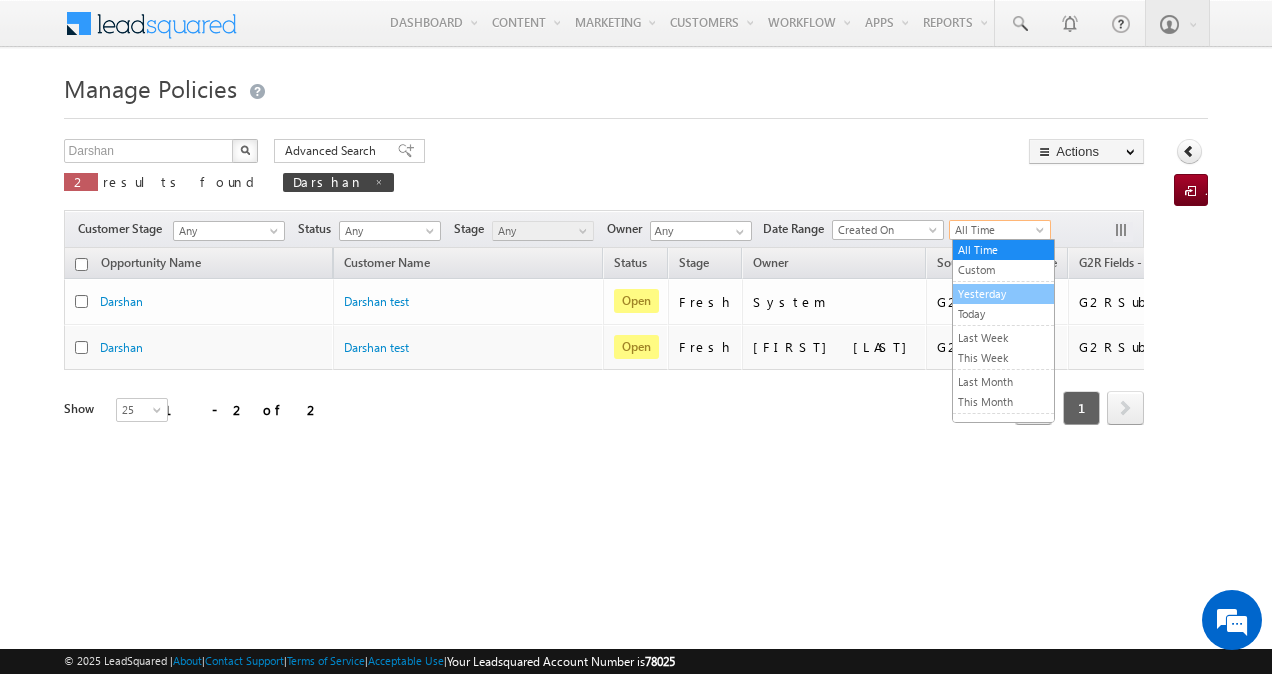 click on "Yesterday" at bounding box center (1003, 294) 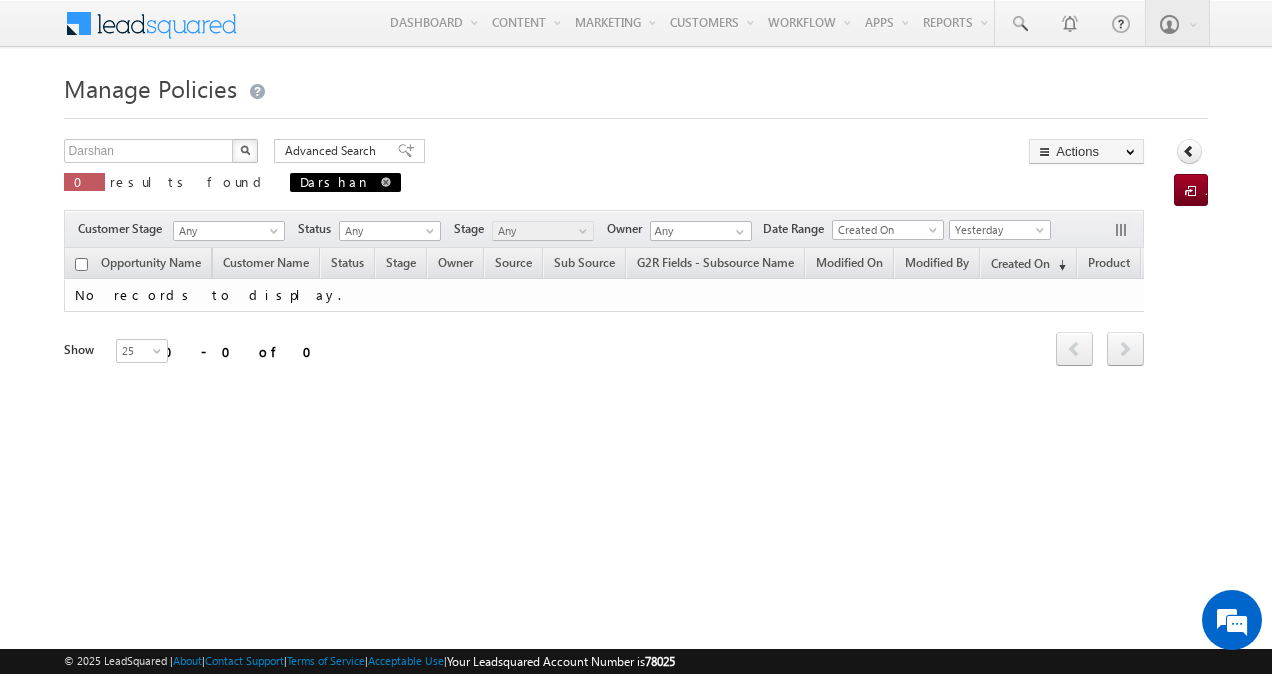 click at bounding box center (386, 182) 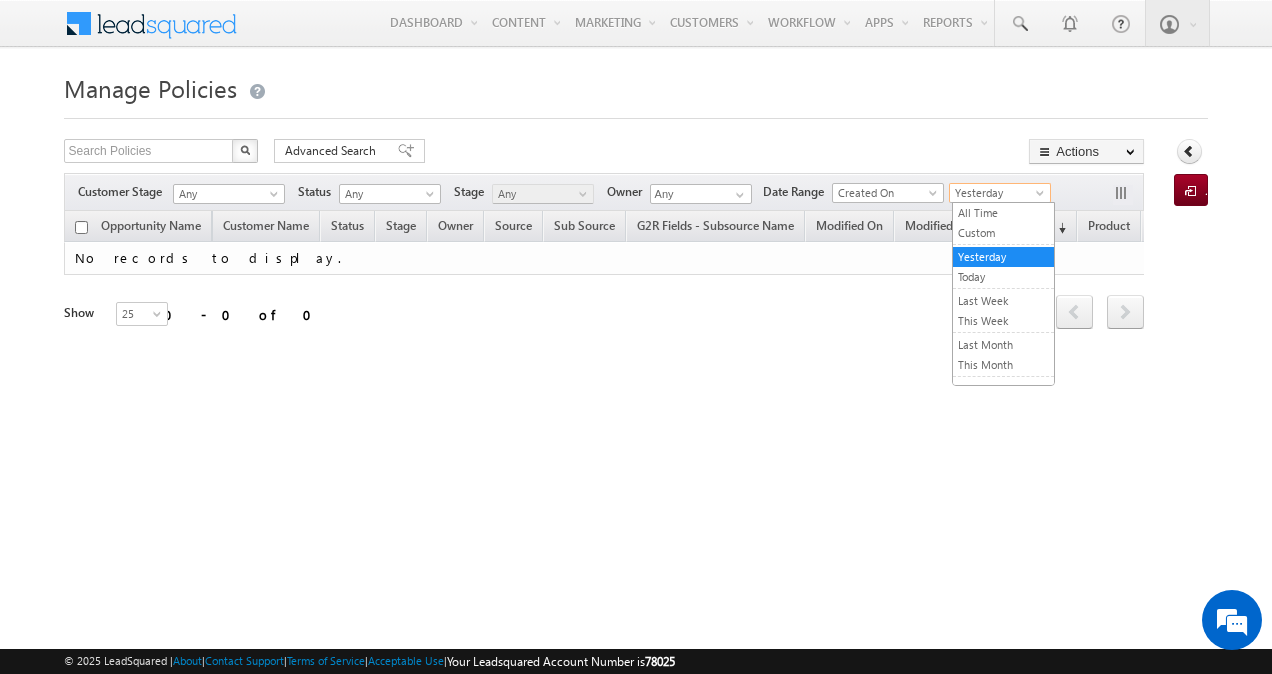 click on "Yesterday" at bounding box center [997, 193] 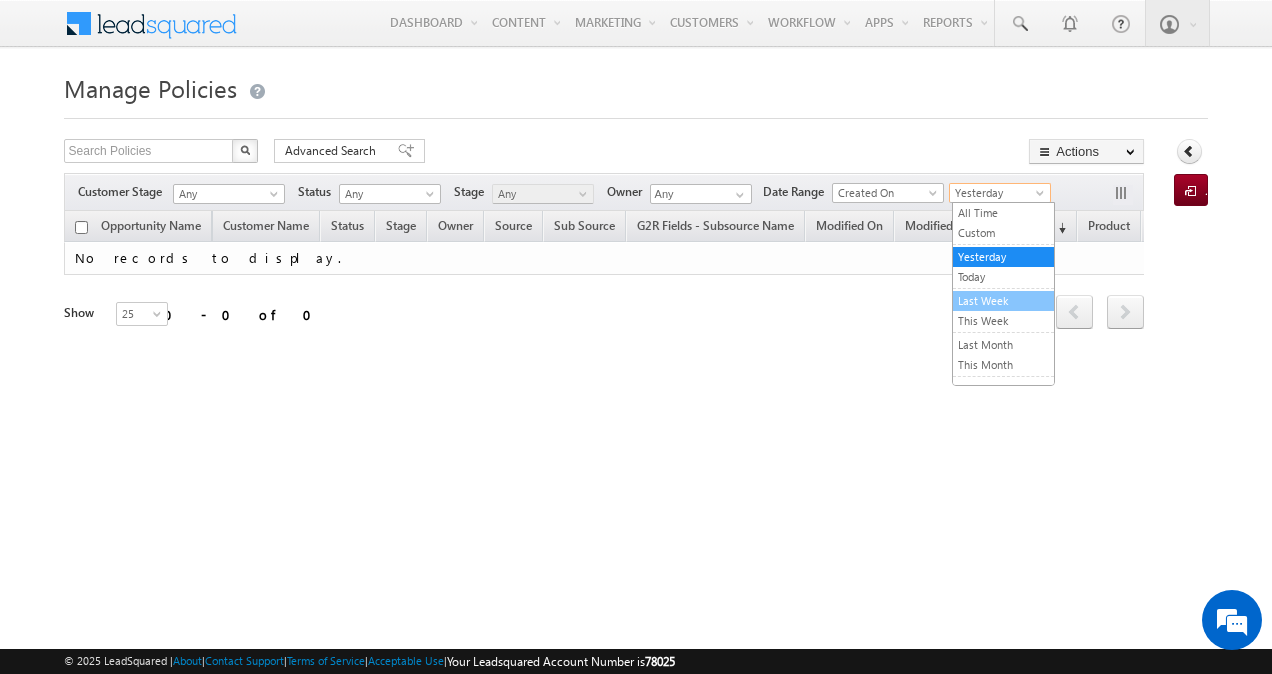 click on "Last Week" at bounding box center [1003, 301] 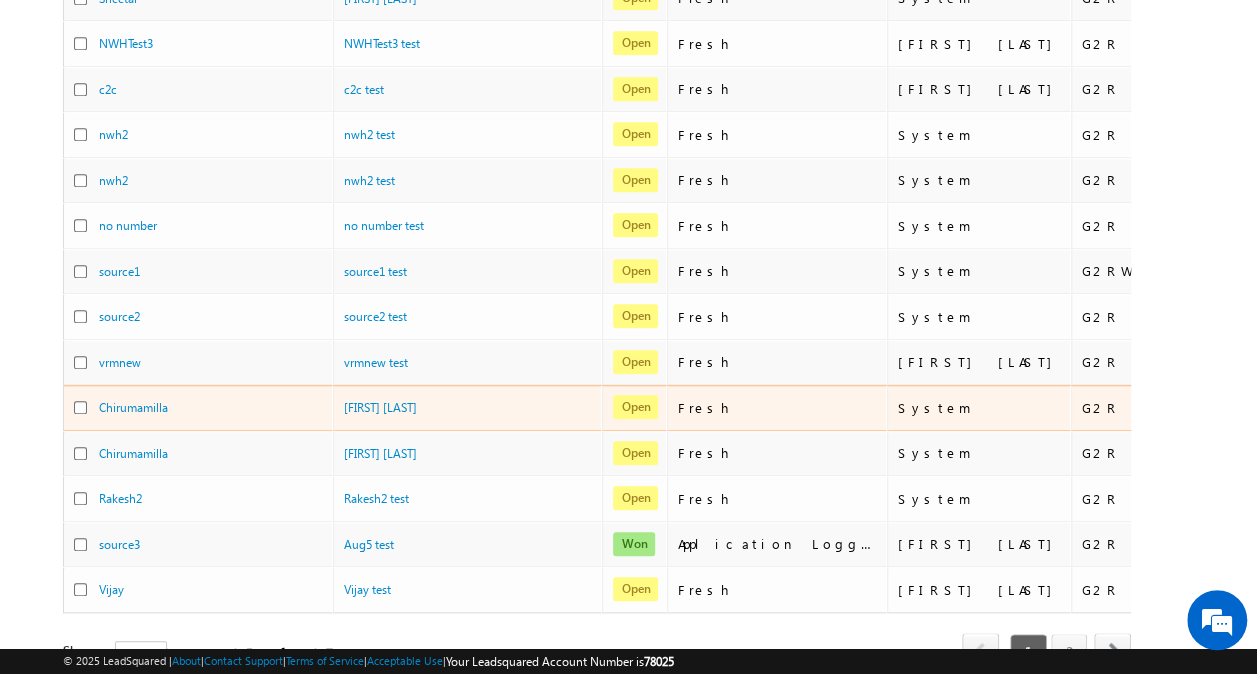 scroll, scrollTop: 862, scrollLeft: 0, axis: vertical 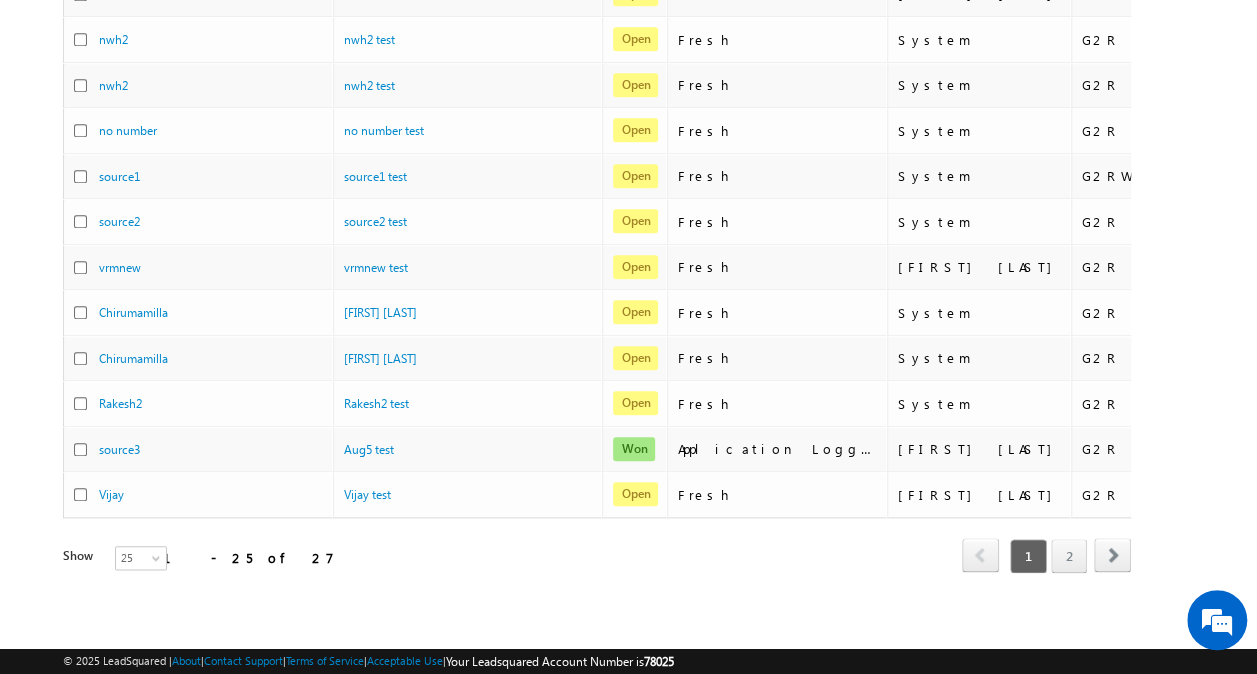 click on "Show
15
25
50
100
200
25" at bounding box center (196, 558) 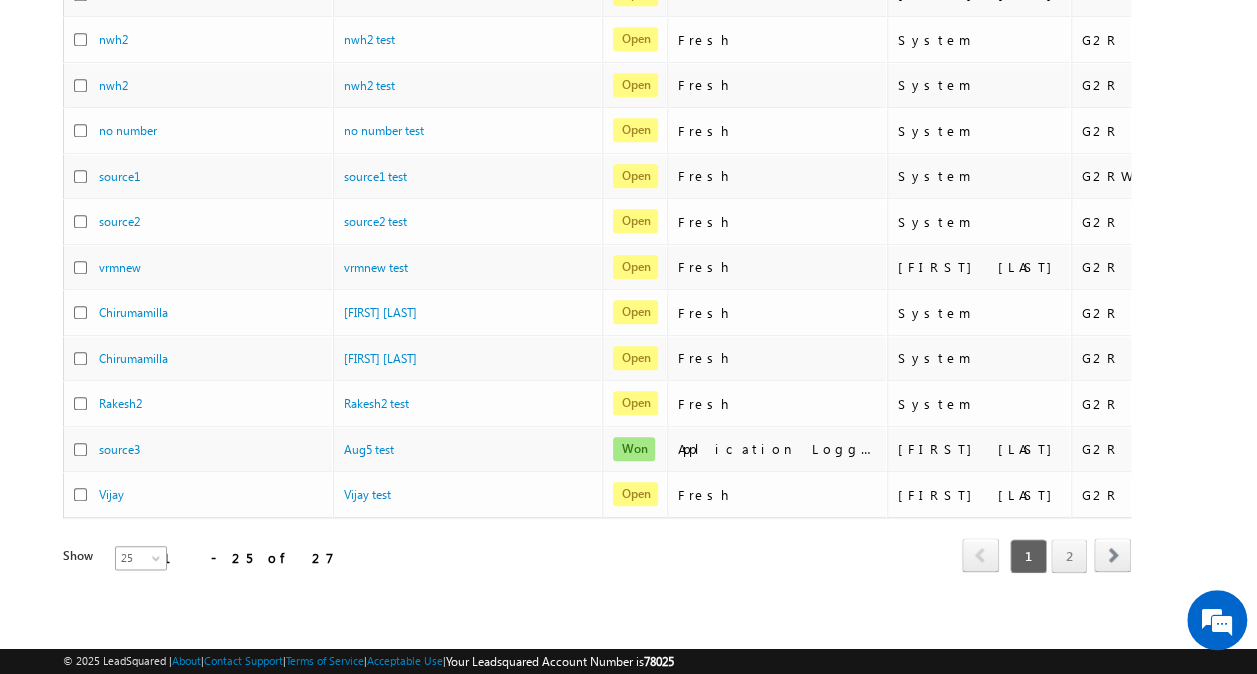 click at bounding box center [158, 562] 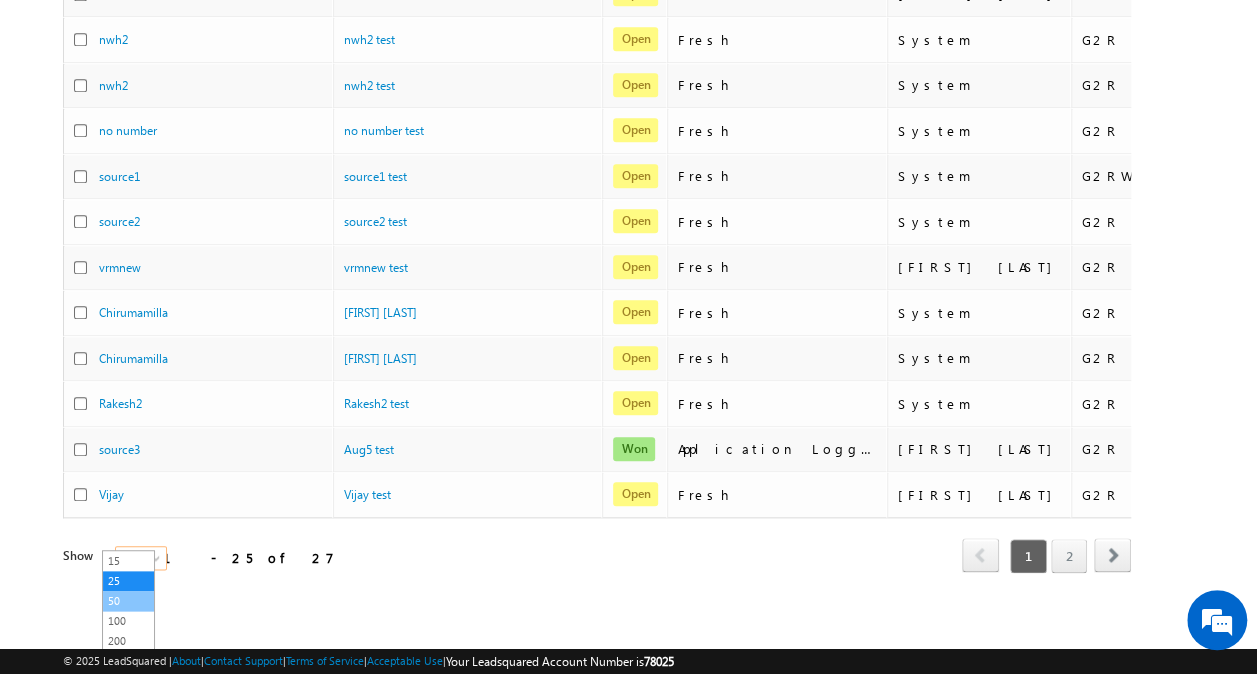 click on "50" at bounding box center (128, 601) 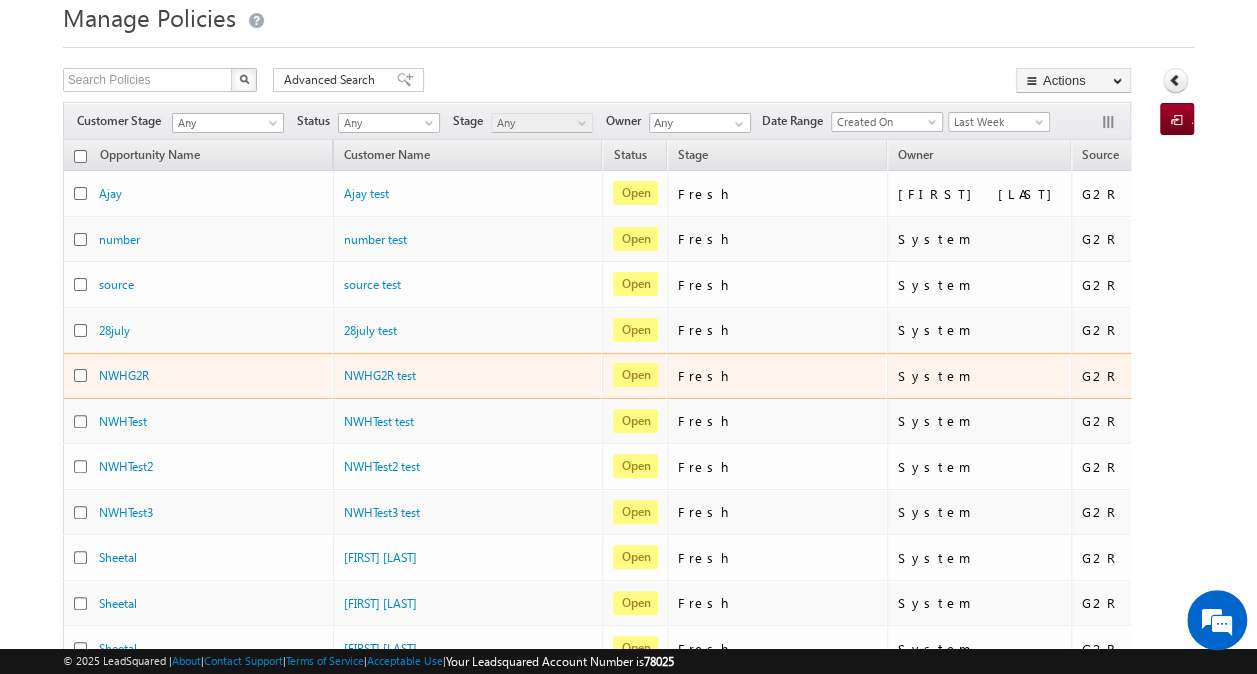 scroll, scrollTop: 74, scrollLeft: 0, axis: vertical 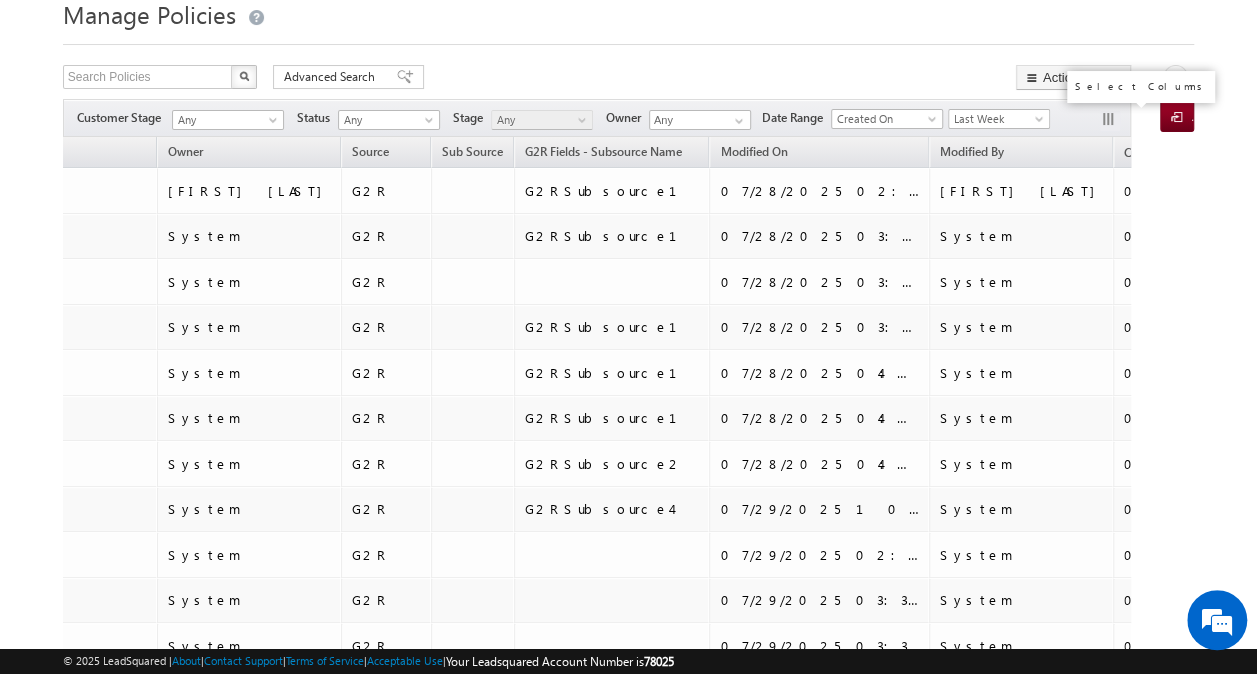 click at bounding box center [1110, 121] 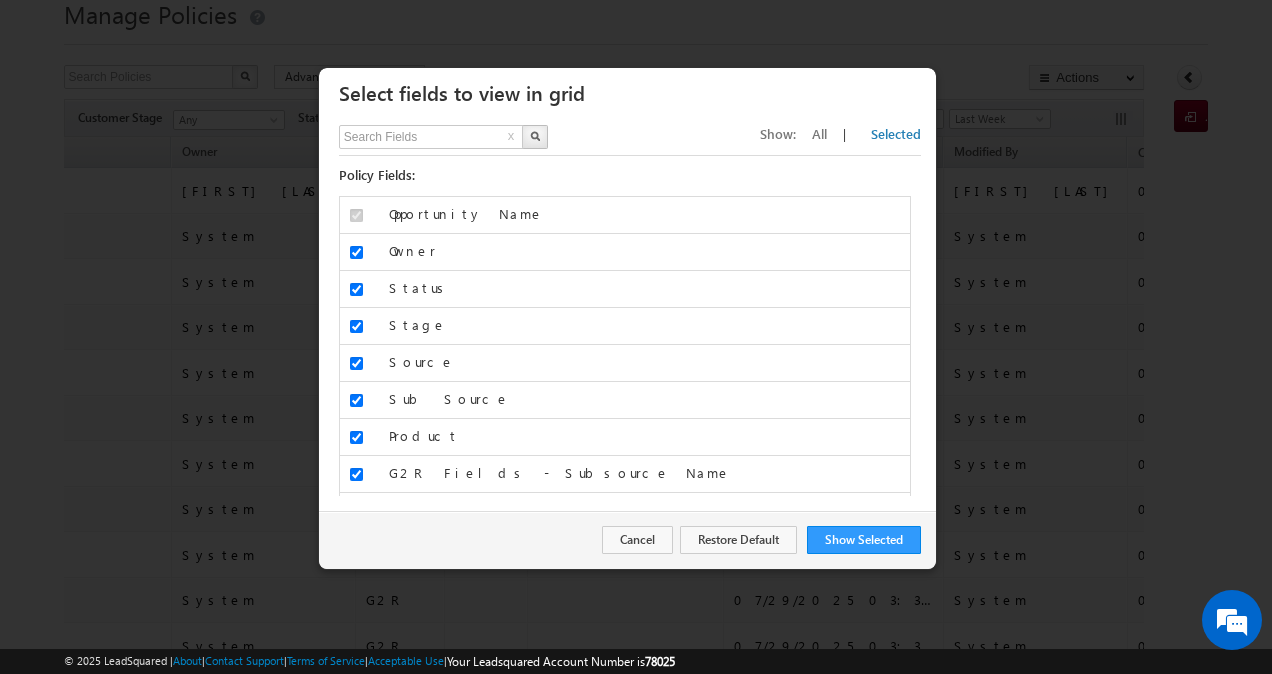 click on "Show Selected
Restore Default
Cancel" at bounding box center [627, 540] 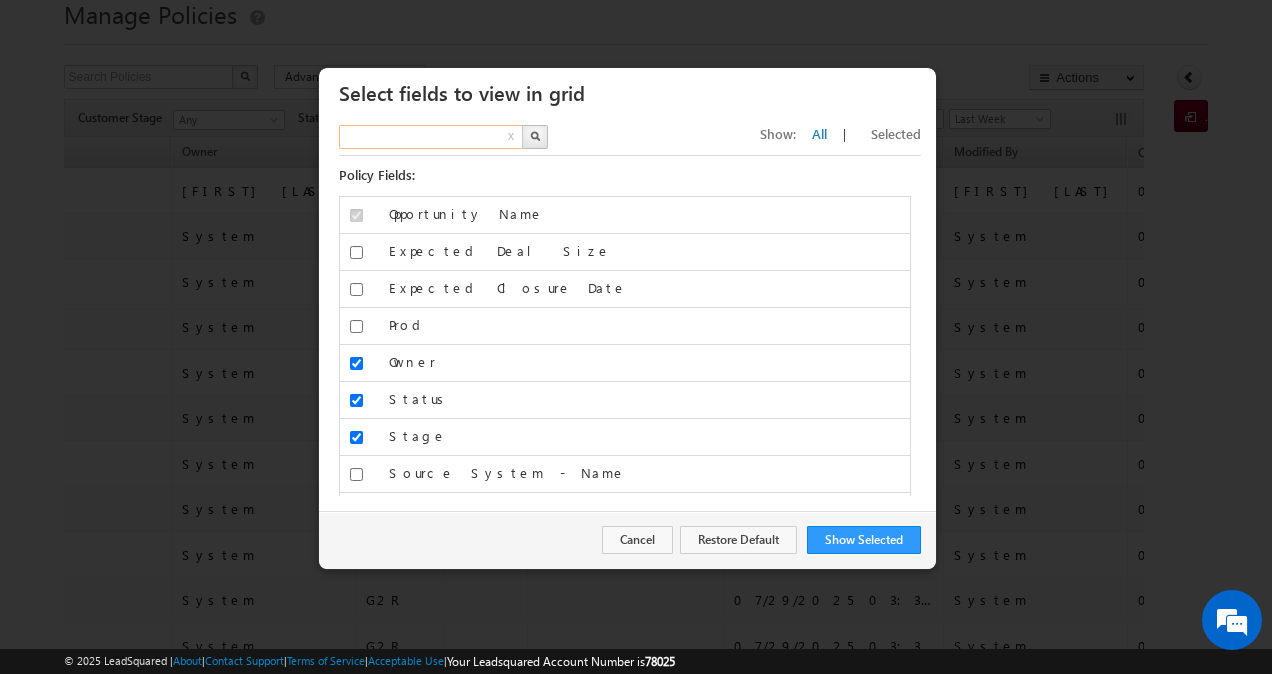 click at bounding box center (432, 137) 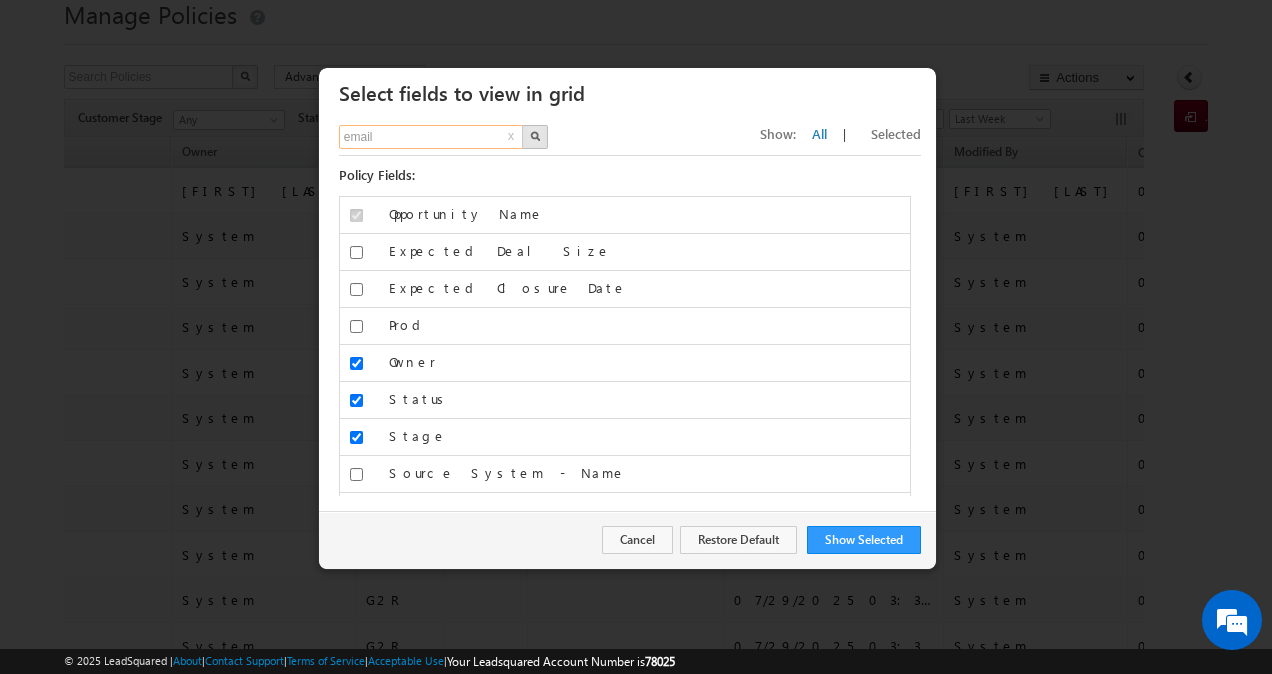type on "email" 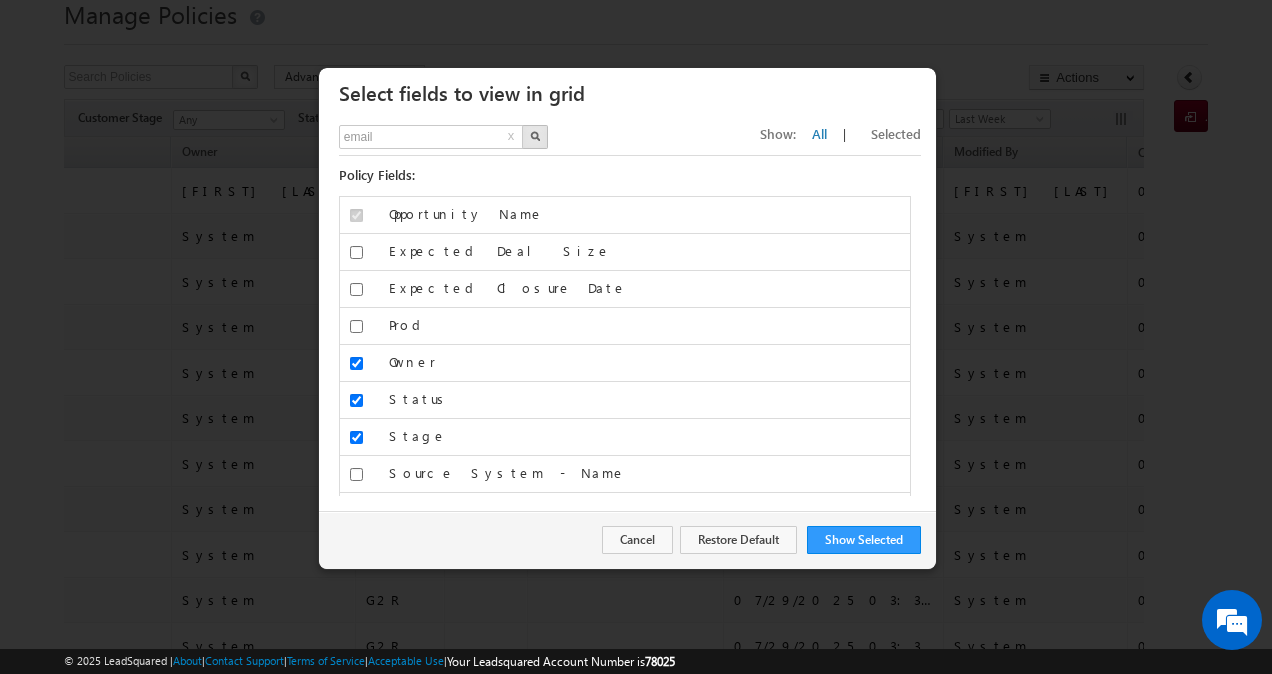 click at bounding box center [535, 137] 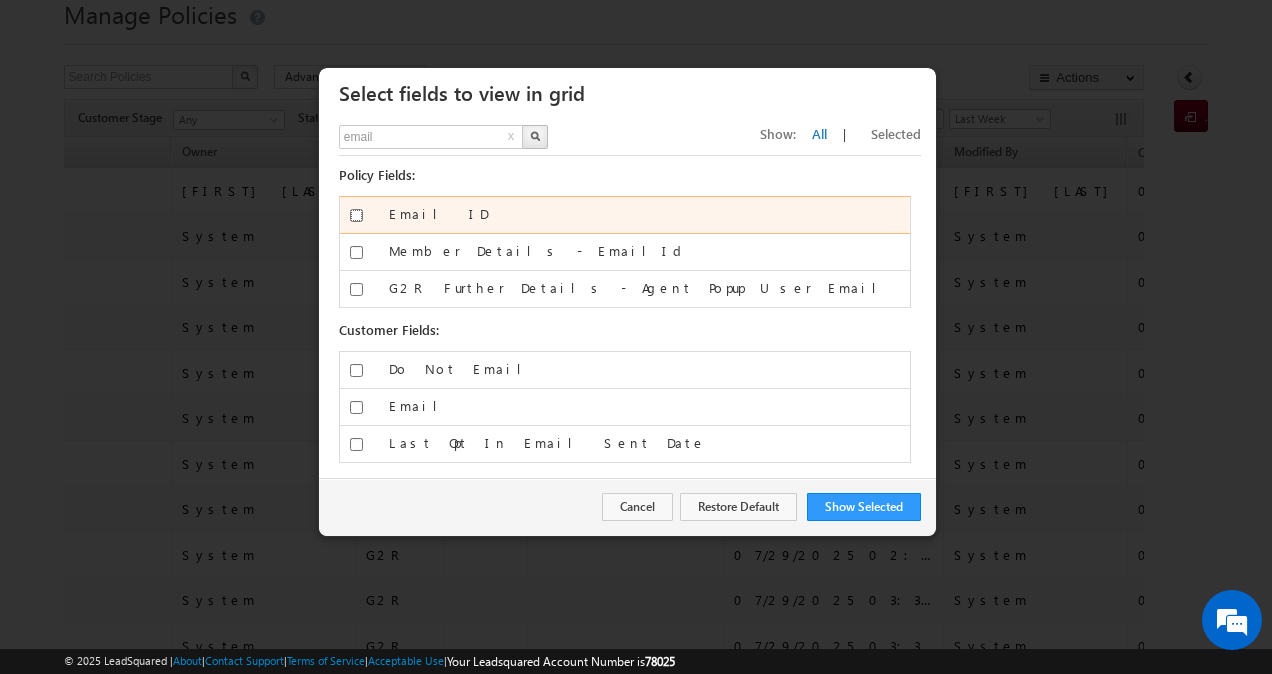 click on "Email ID" at bounding box center (356, 215) 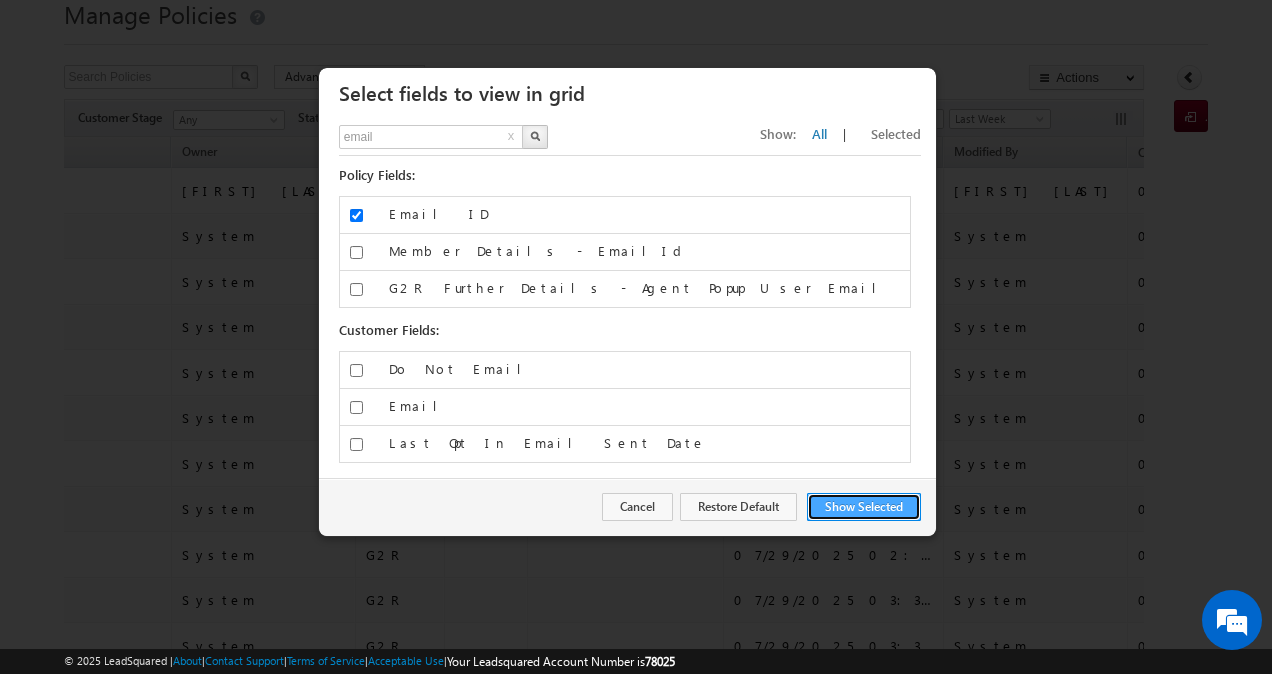 click on "Show Selected" at bounding box center [864, 507] 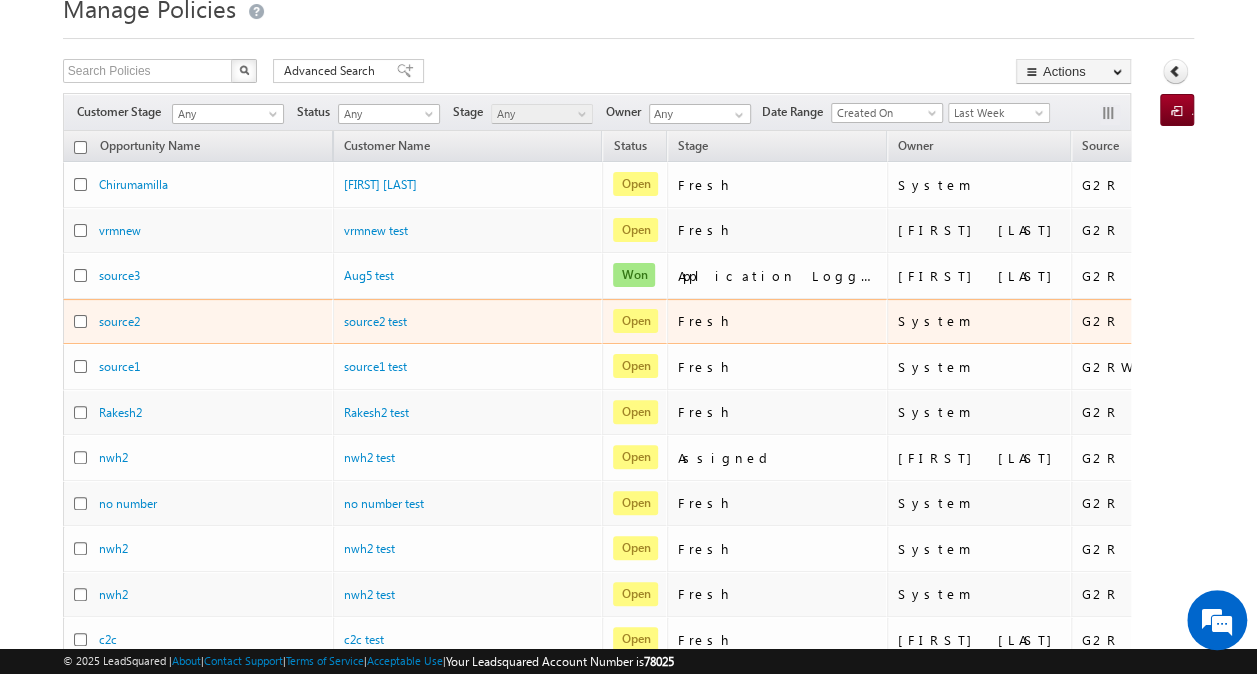 scroll, scrollTop: 68, scrollLeft: 0, axis: vertical 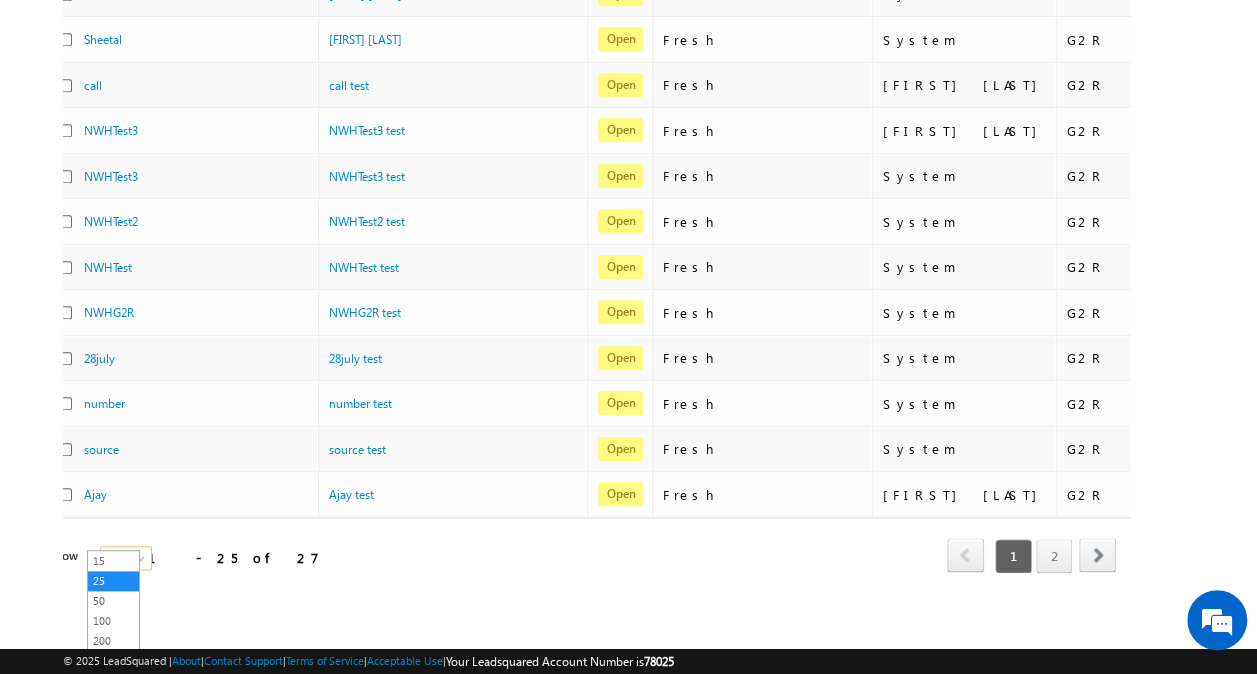 click at bounding box center [143, 562] 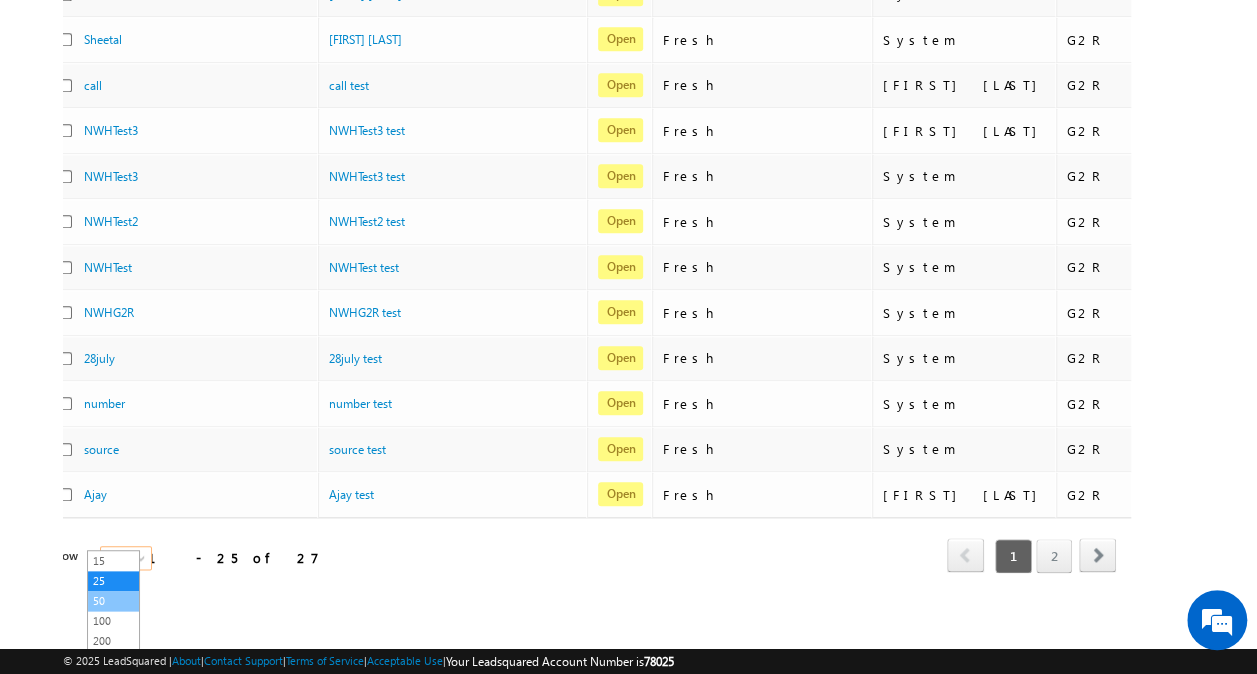 click on "50" at bounding box center [113, 601] 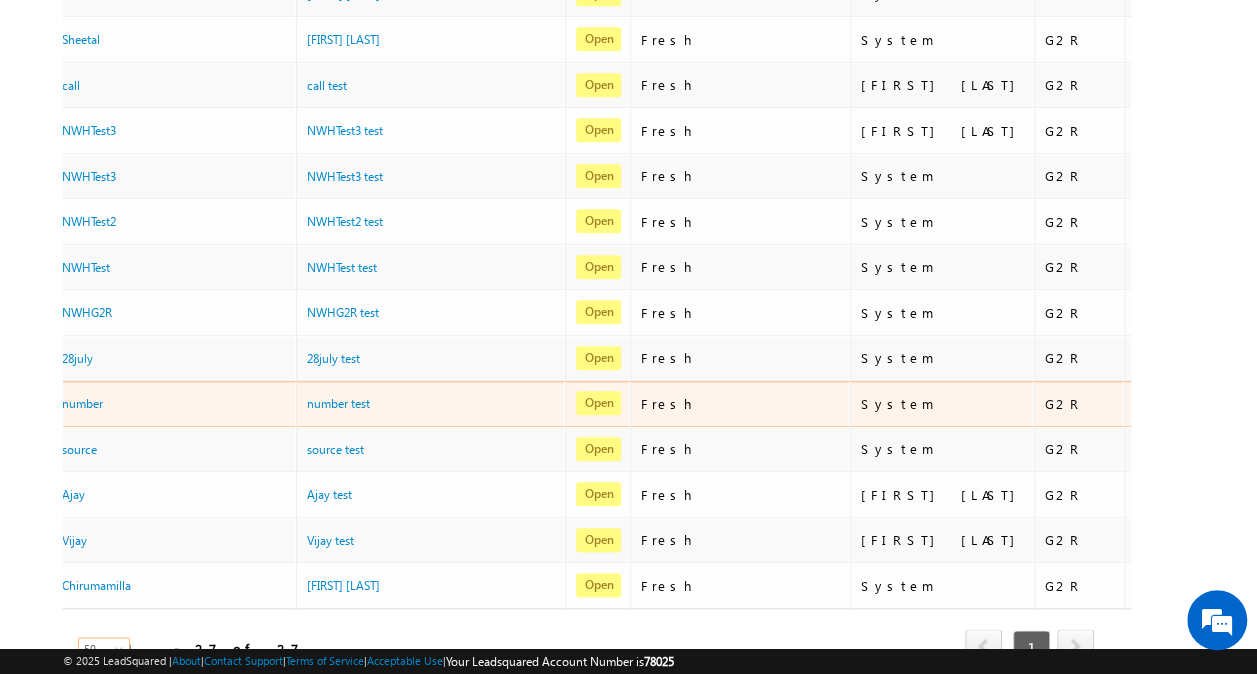 scroll, scrollTop: 0, scrollLeft: 44, axis: horizontal 